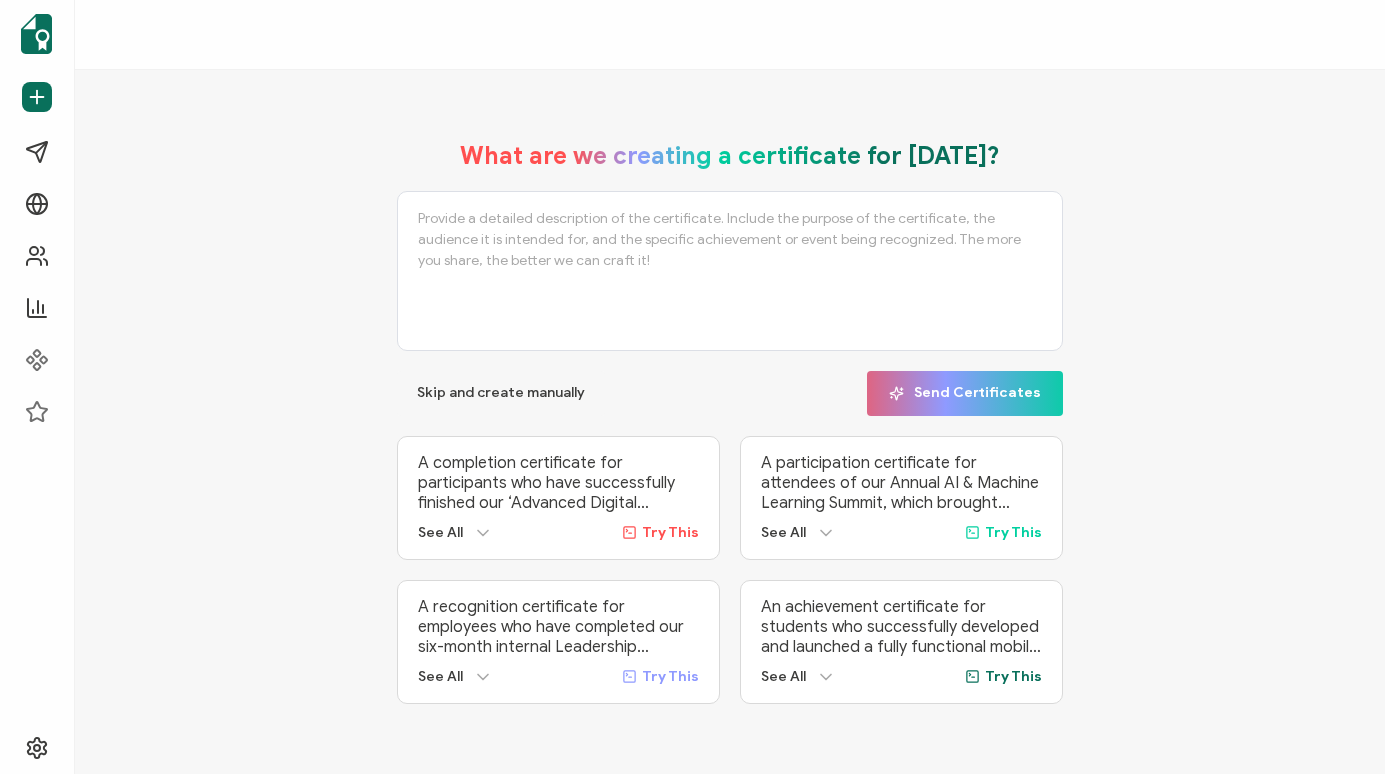 scroll, scrollTop: 0, scrollLeft: 0, axis: both 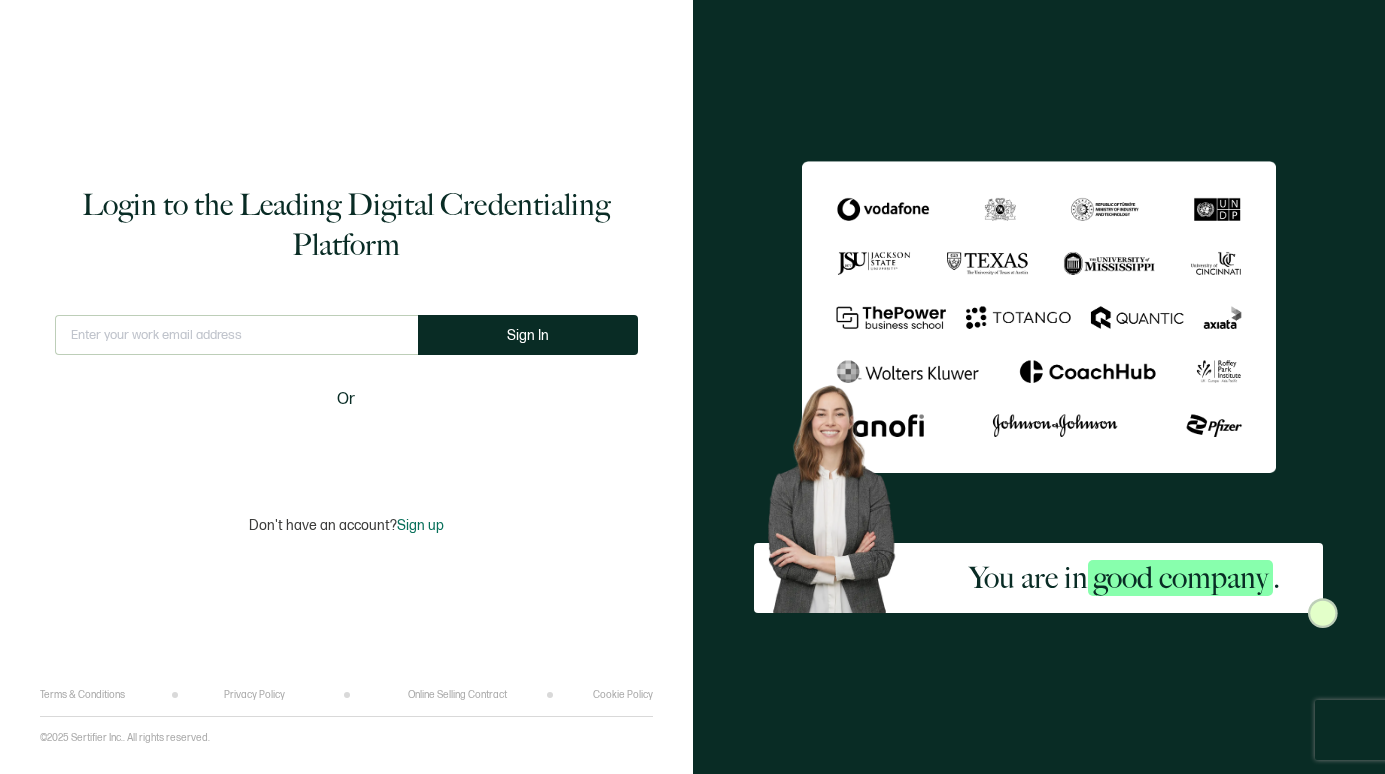 type on "[EMAIL_ADDRESS][PERSON_NAME][DOMAIN_NAME]" 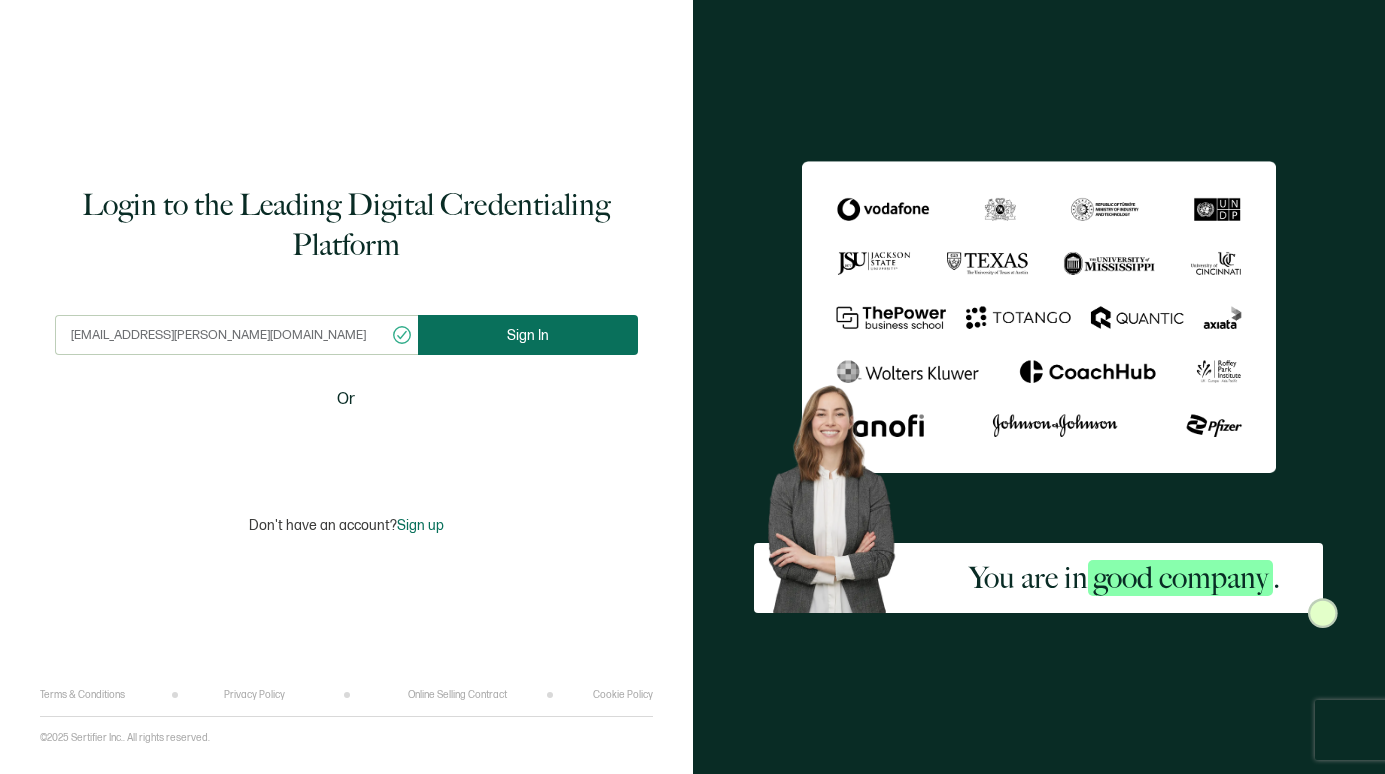 click on "Sign In" at bounding box center [528, 335] 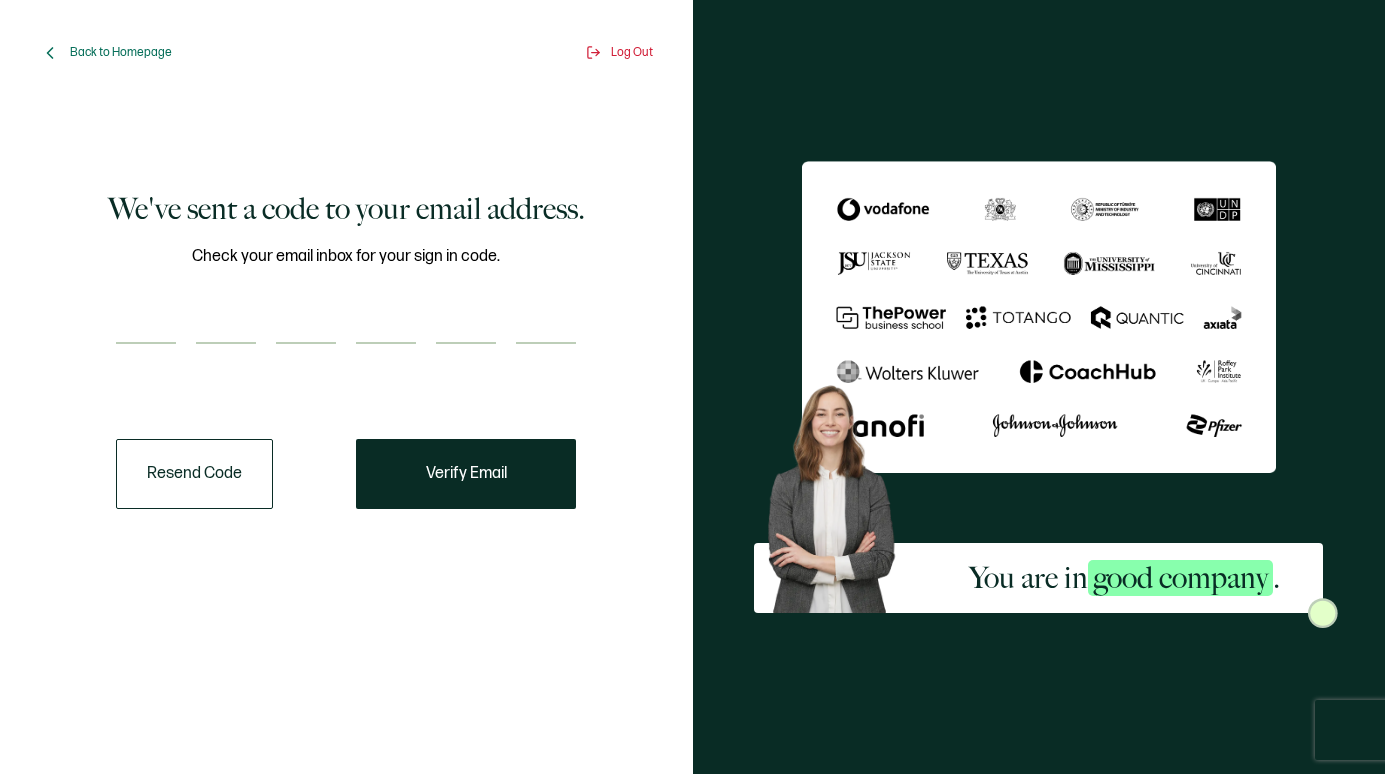 click at bounding box center [146, 324] 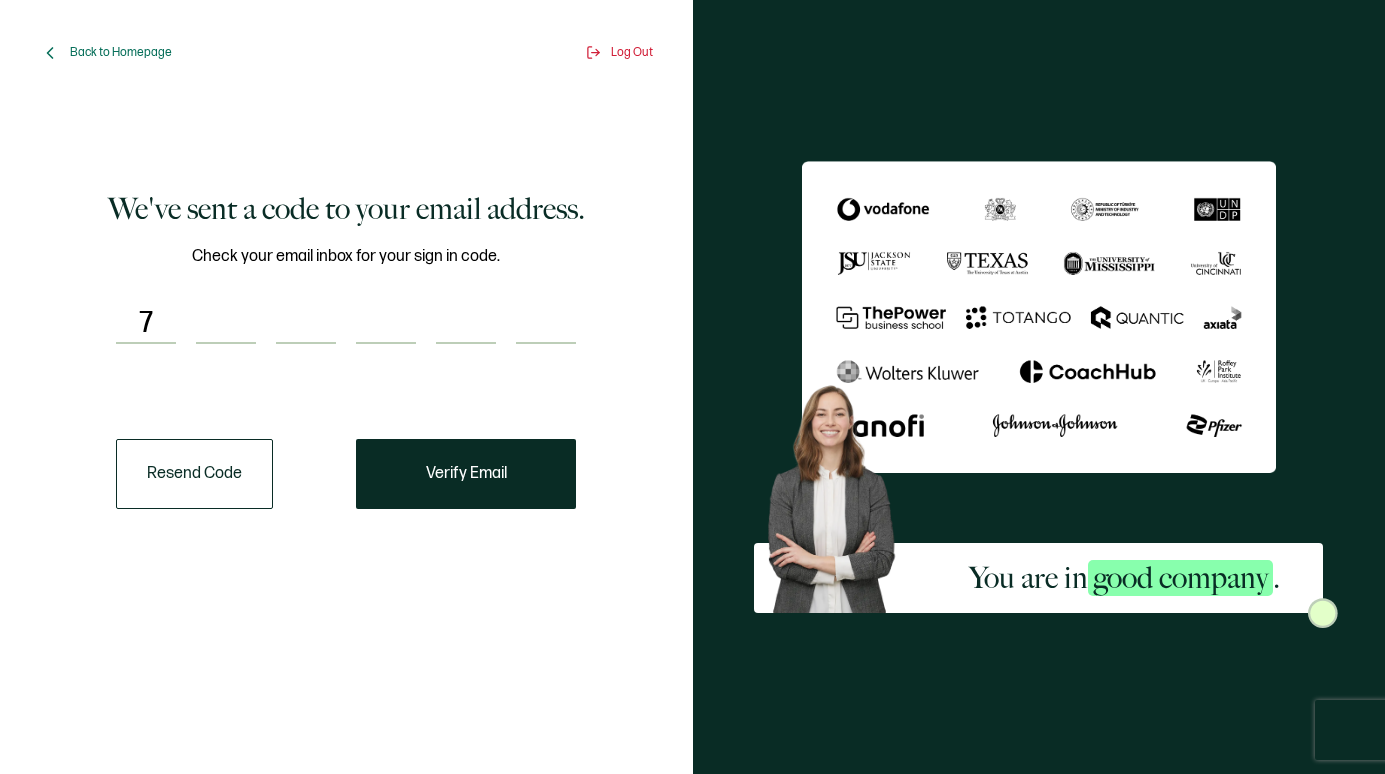 type on "8" 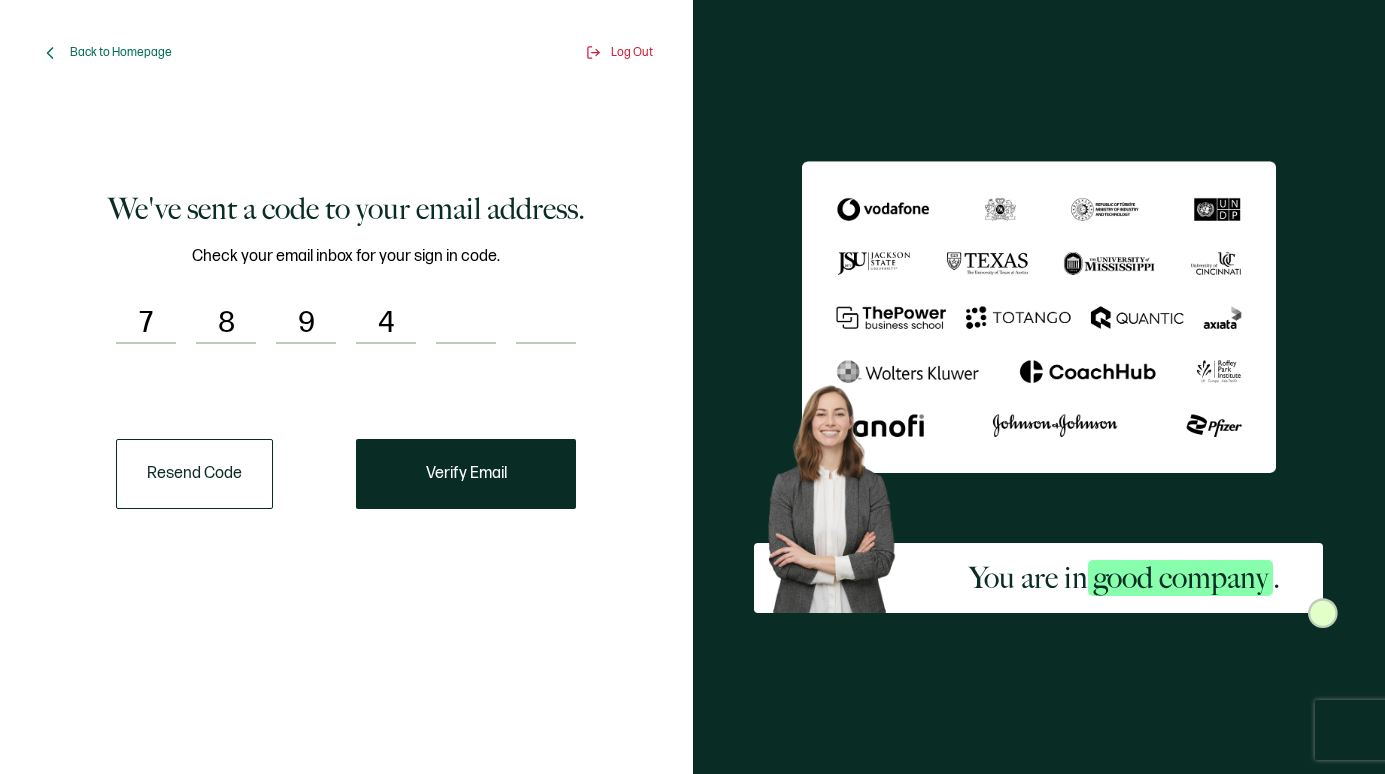 type on "0" 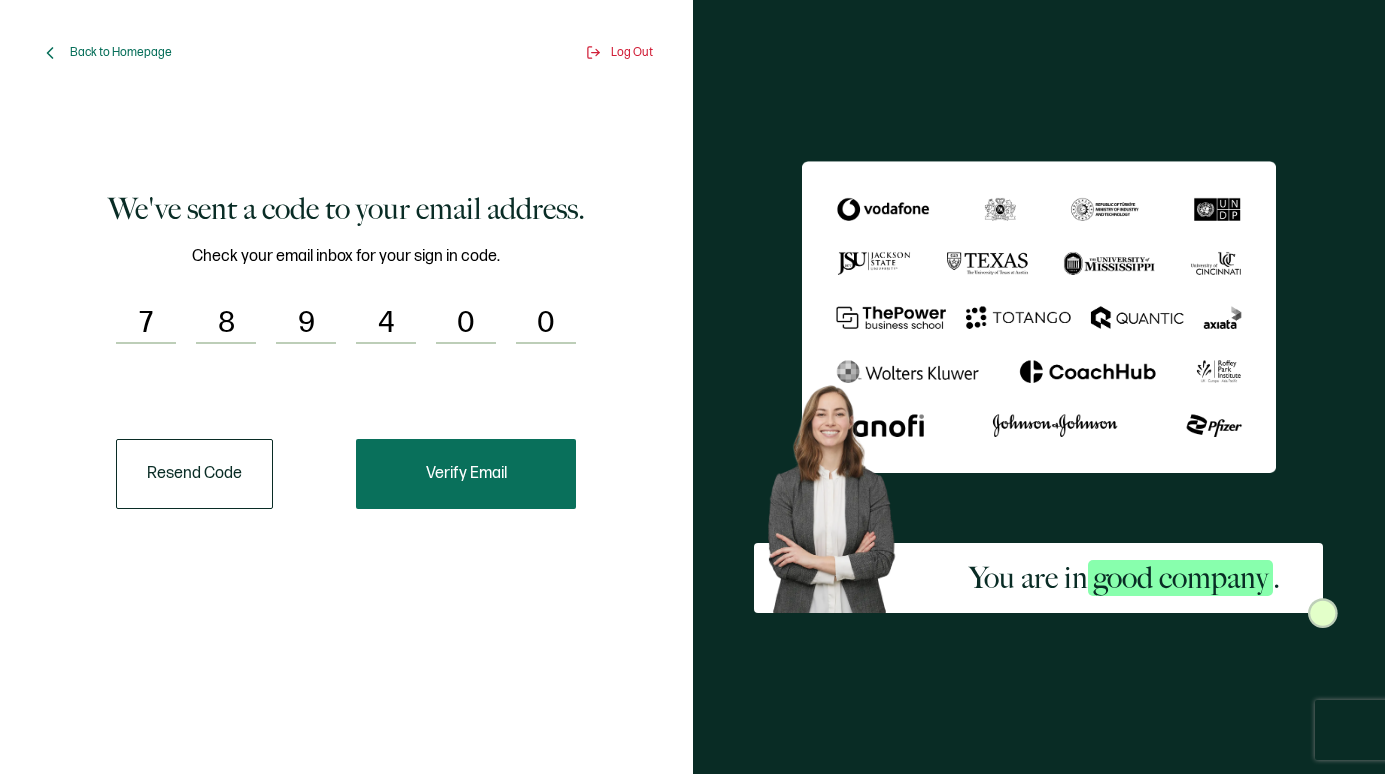 click on "Verify Email" at bounding box center (466, 474) 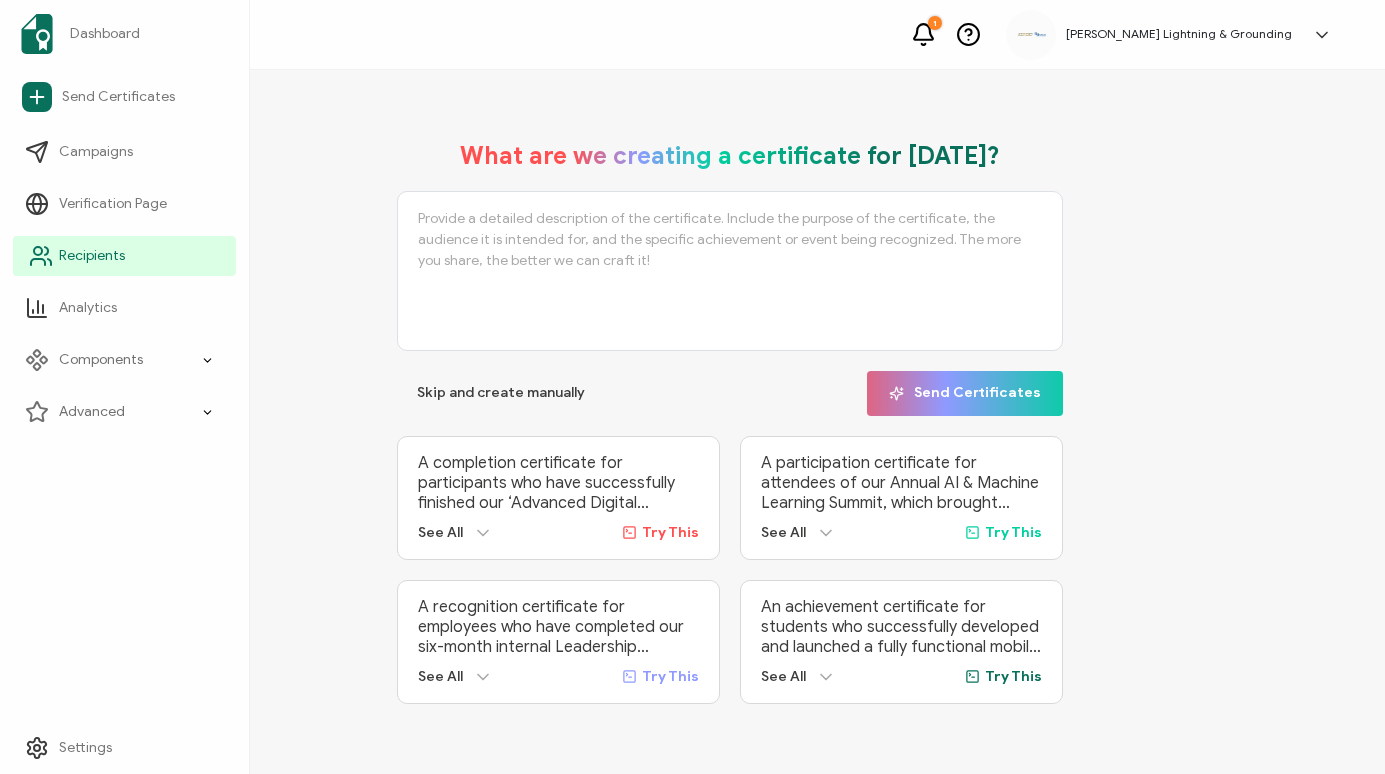 drag, startPoint x: 58, startPoint y: 262, endPoint x: 68, endPoint y: 268, distance: 11.661903 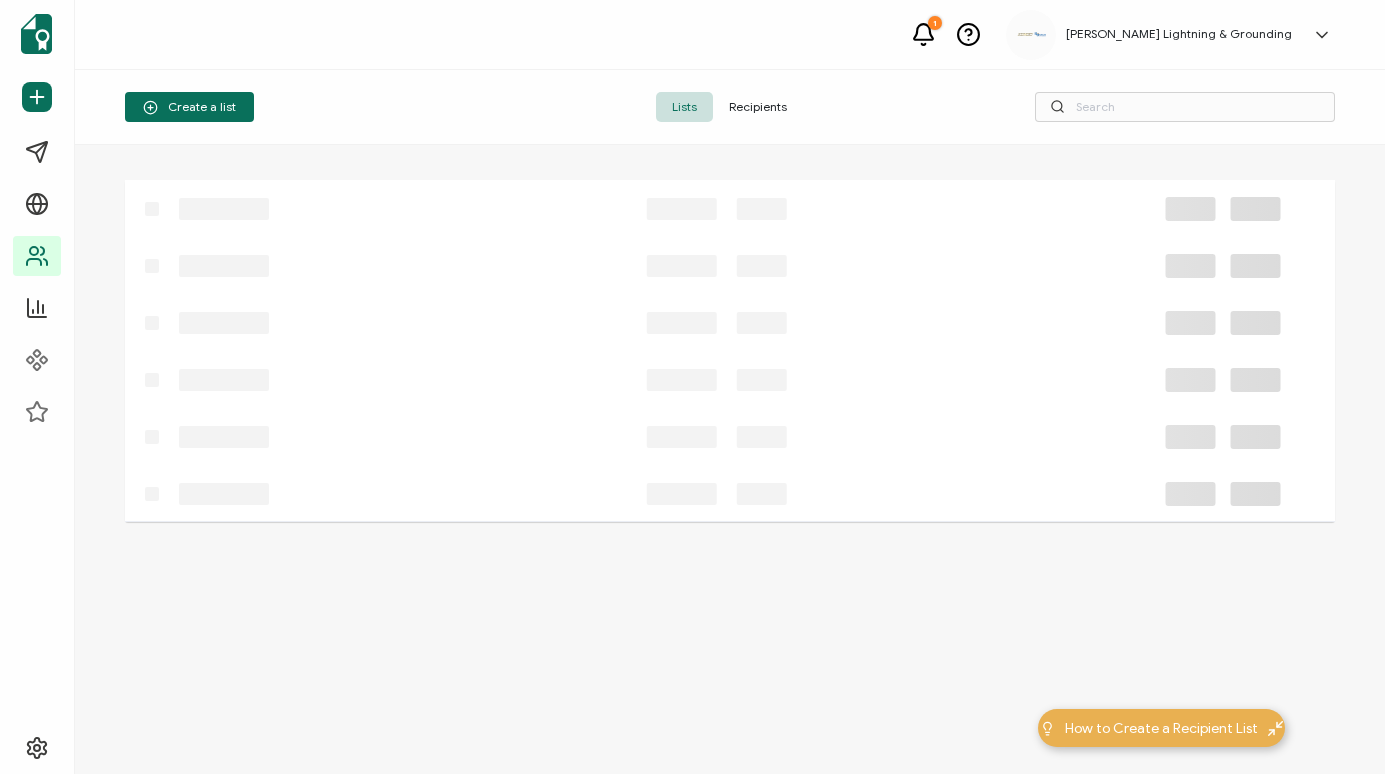 click on "Recipients" at bounding box center [758, 107] 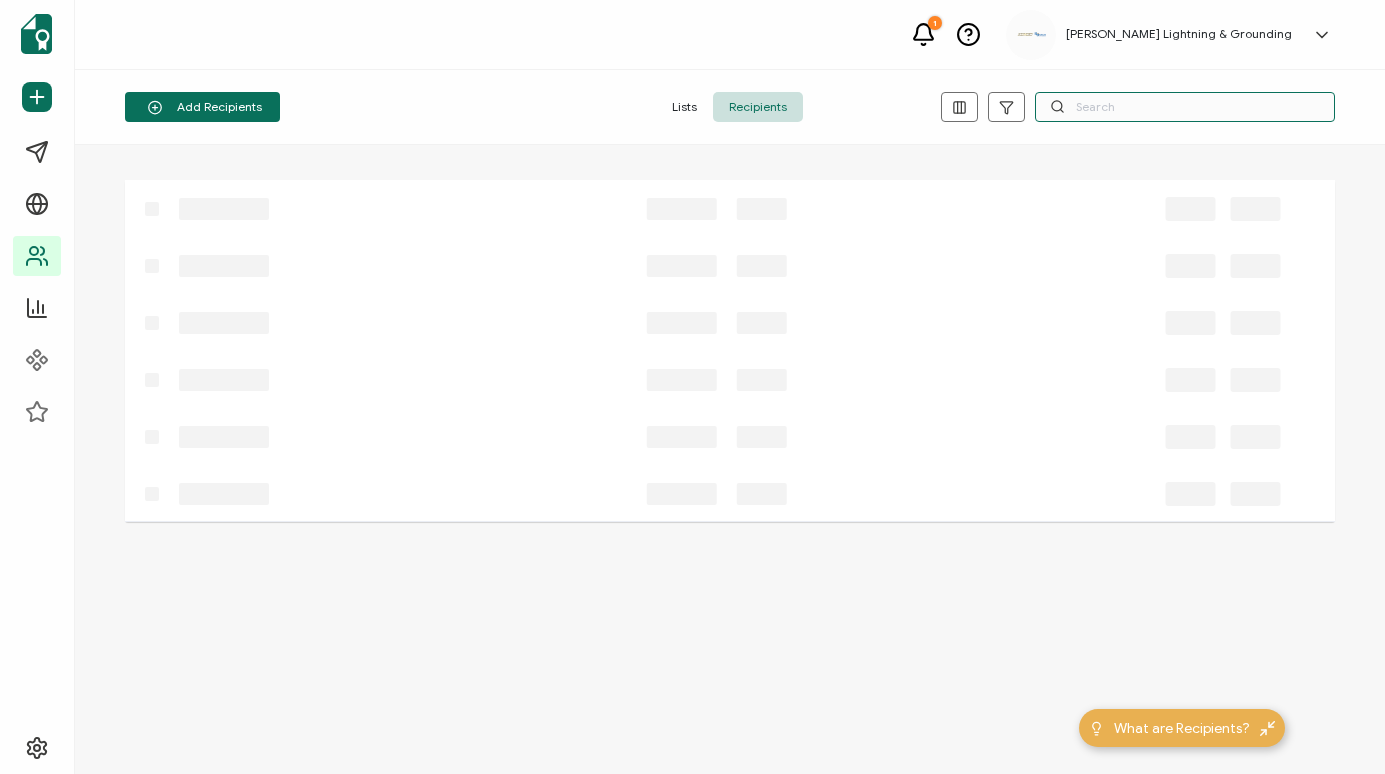 click at bounding box center (1185, 107) 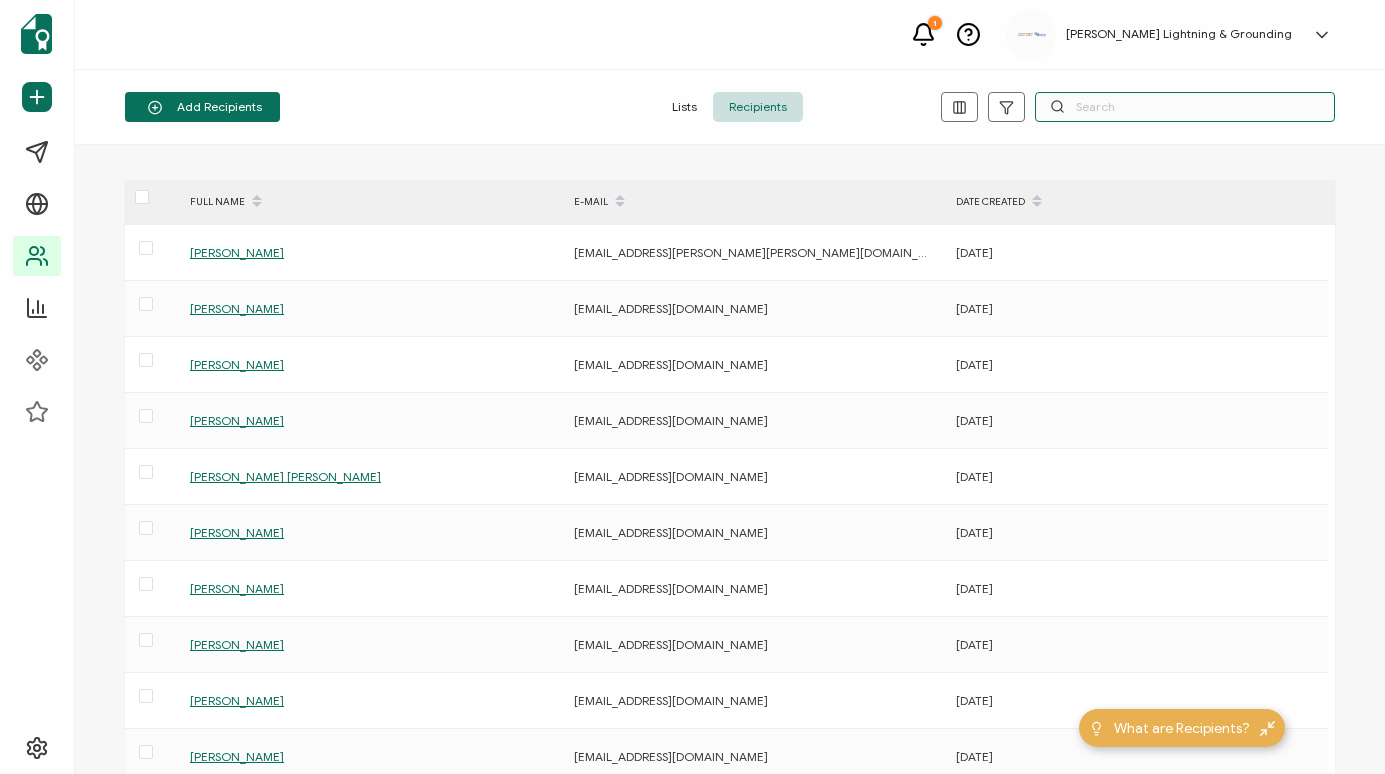 click at bounding box center (1185, 107) 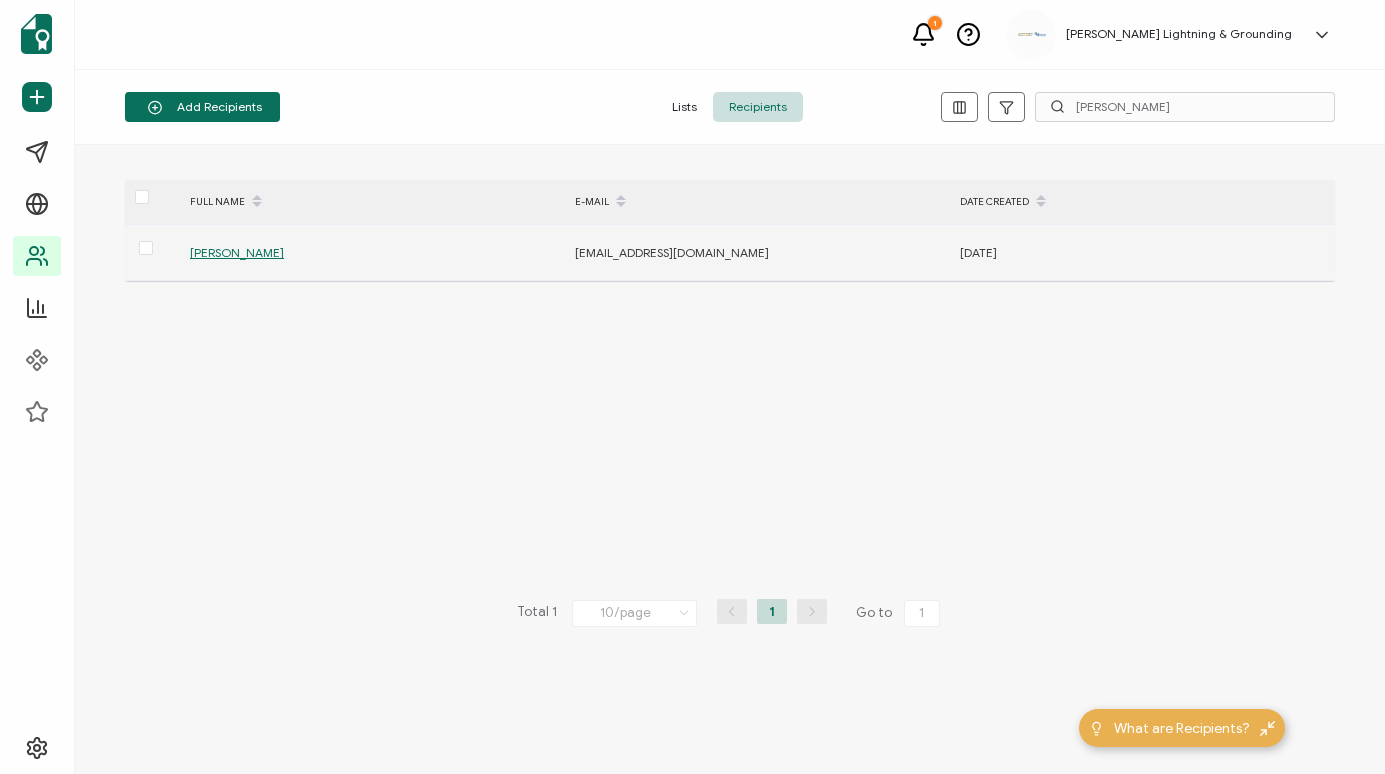 click on "[PERSON_NAME]" at bounding box center [237, 252] 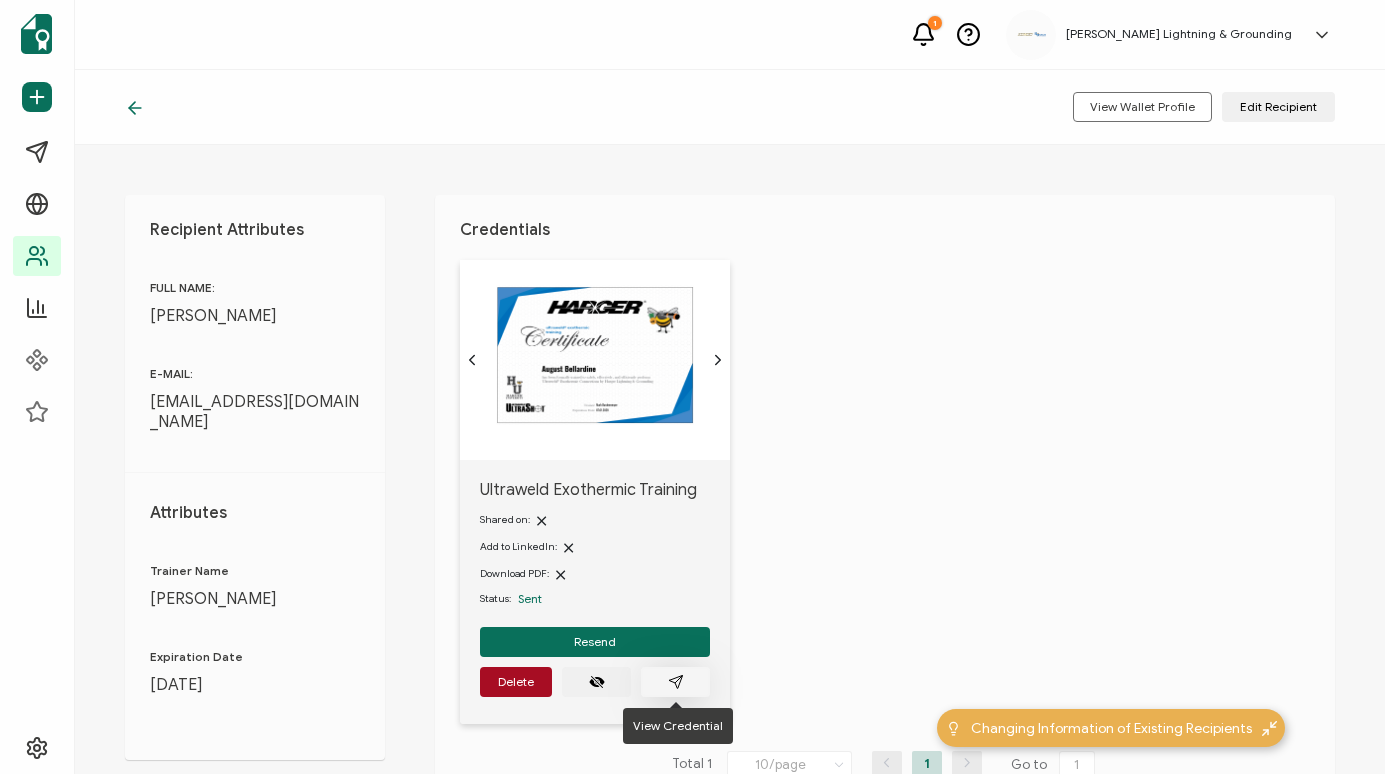 click at bounding box center [675, 682] 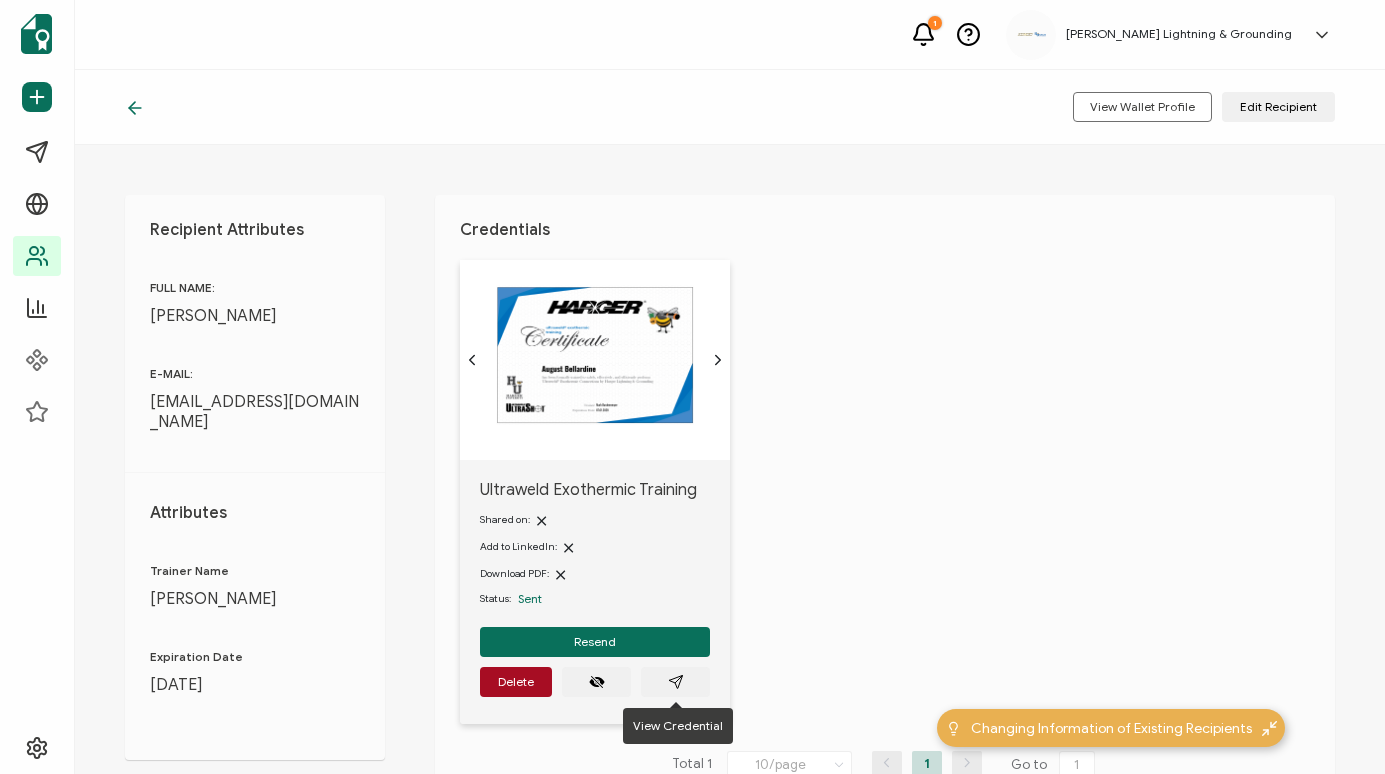 click 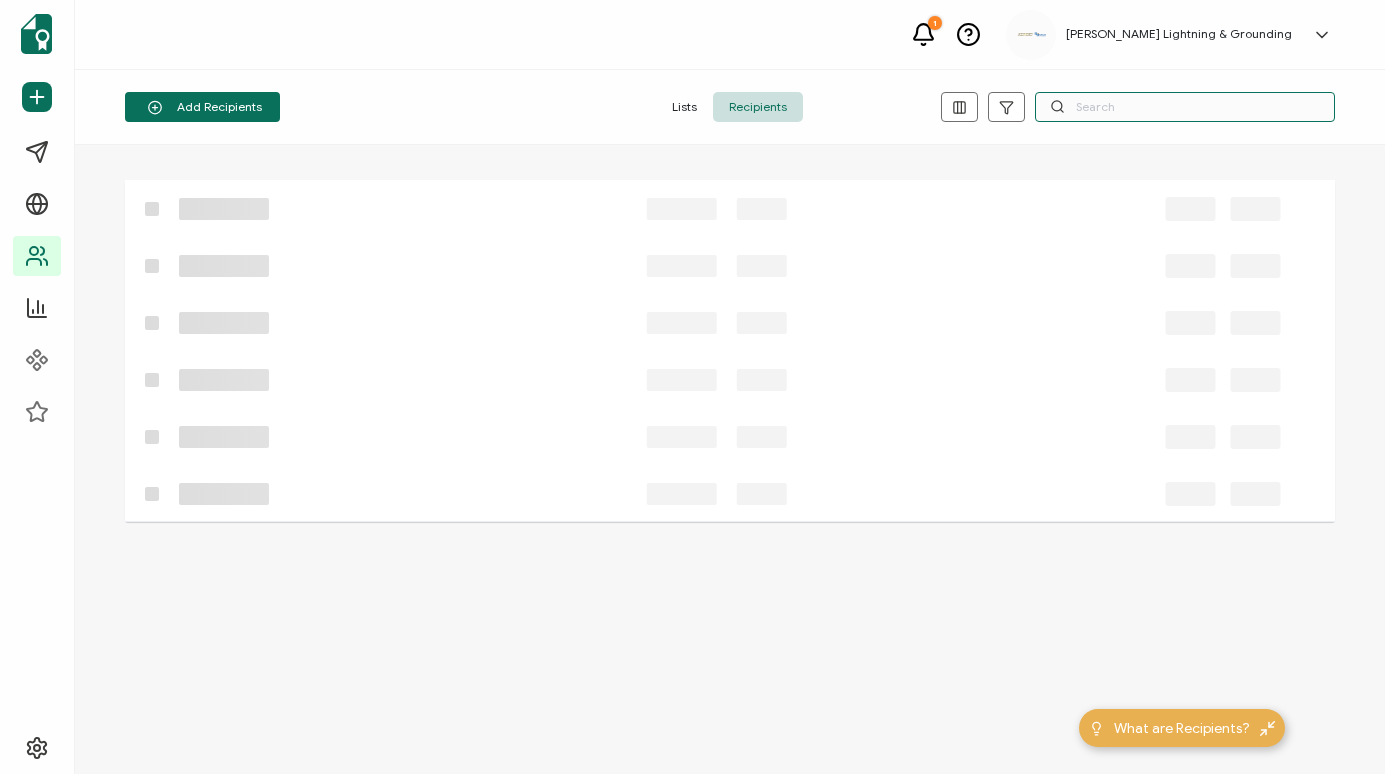 click at bounding box center [1185, 107] 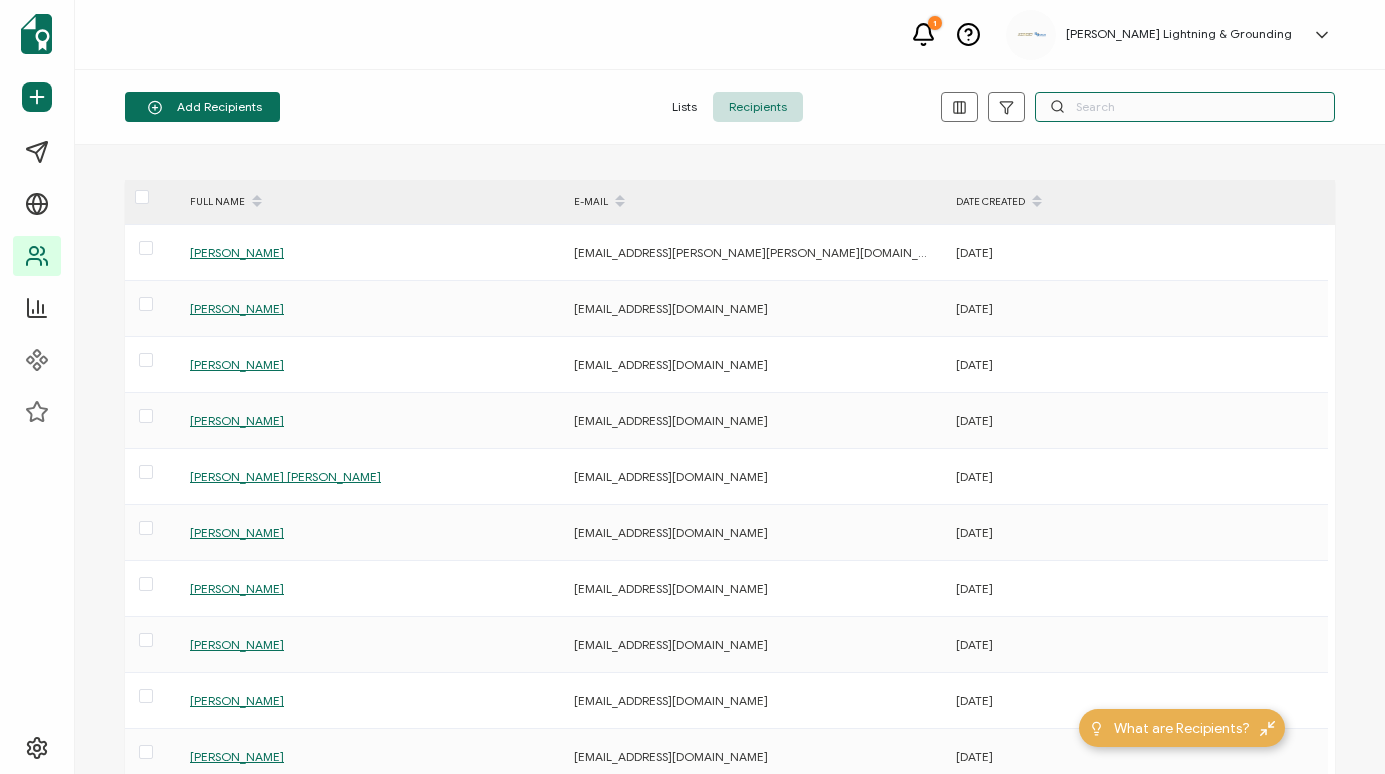paste on "[PERSON_NAME]" 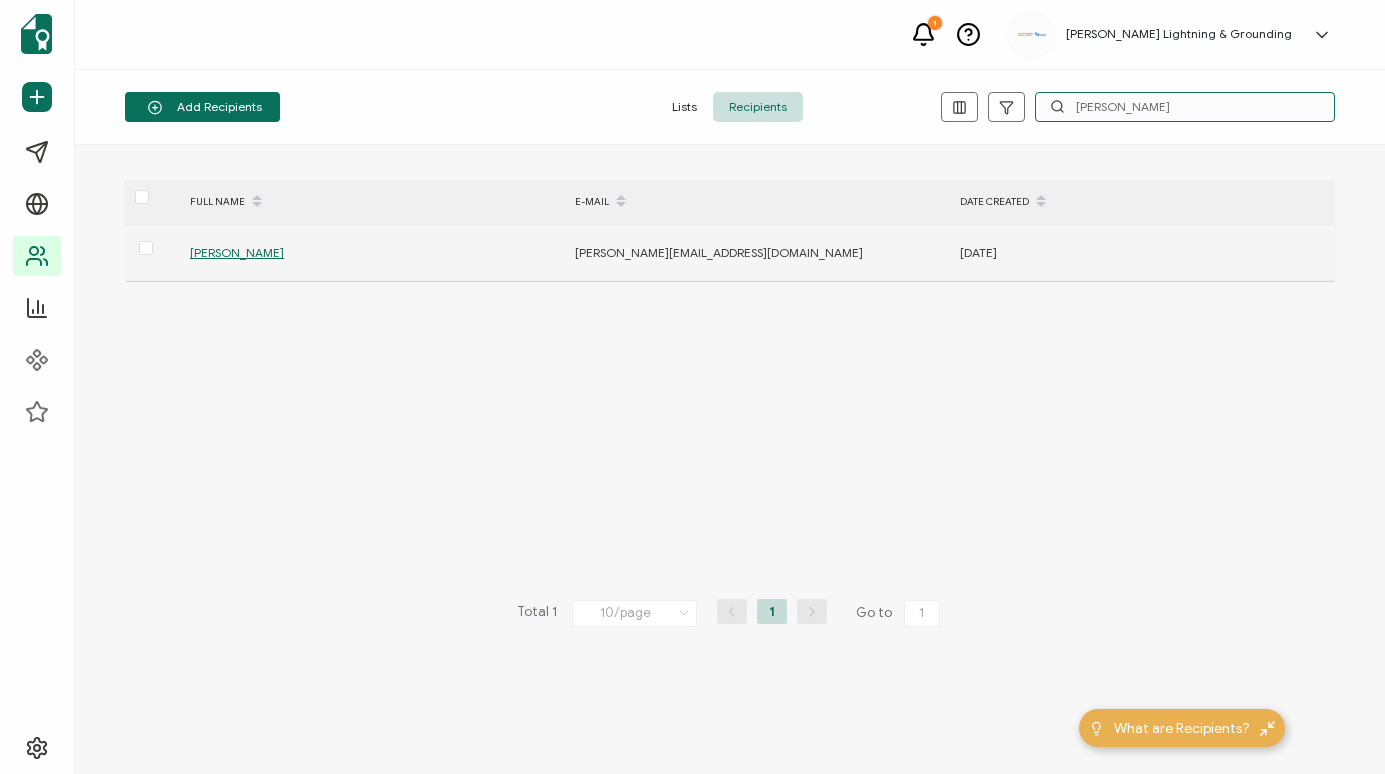 type on "[PERSON_NAME]" 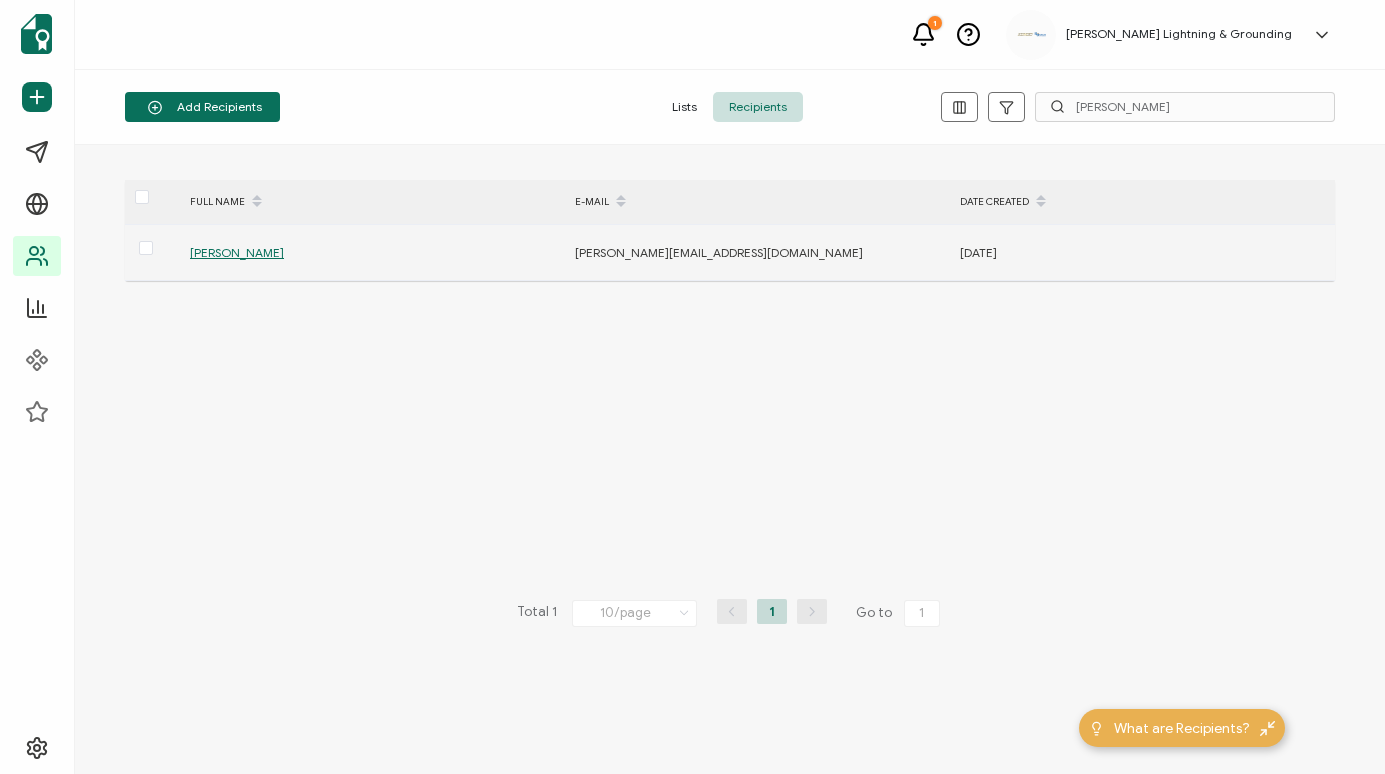 click on "[PERSON_NAME]" at bounding box center [237, 252] 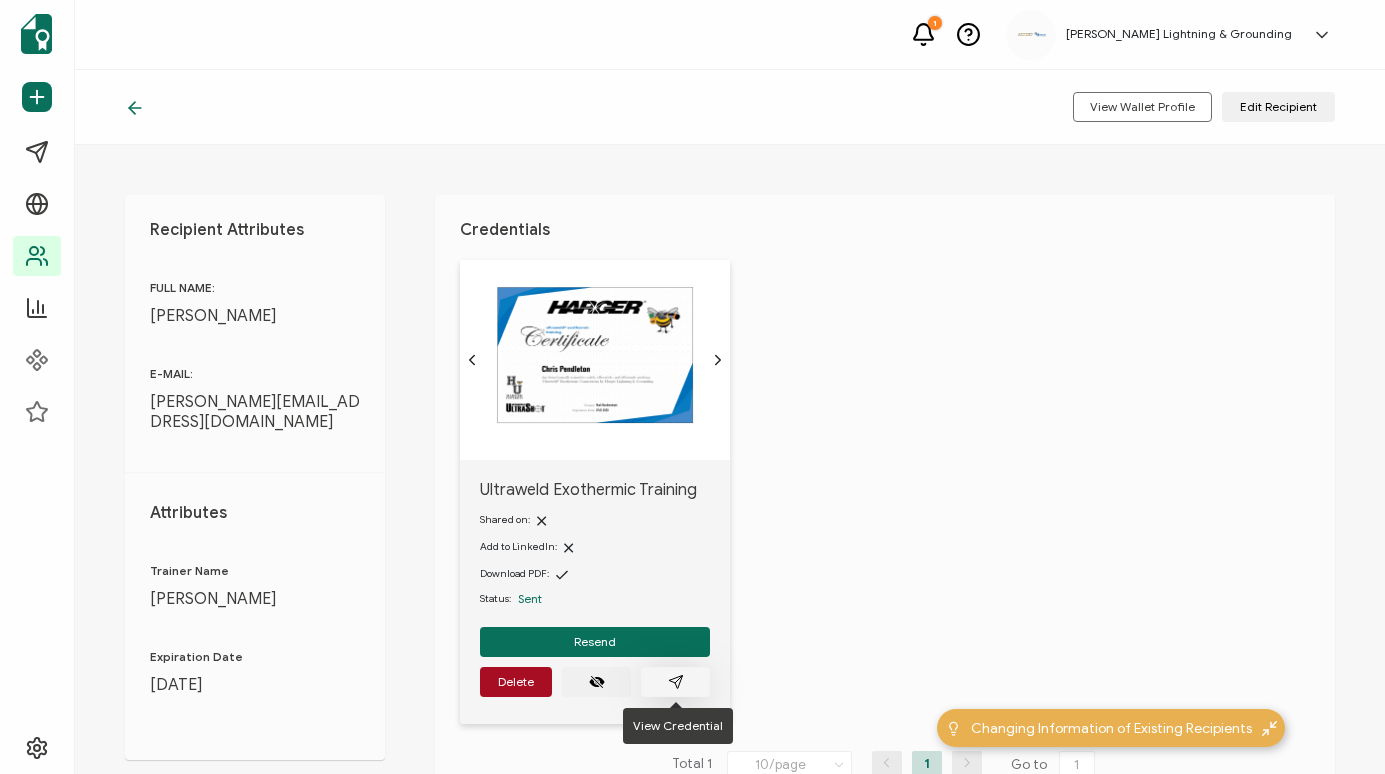 click at bounding box center [675, 682] 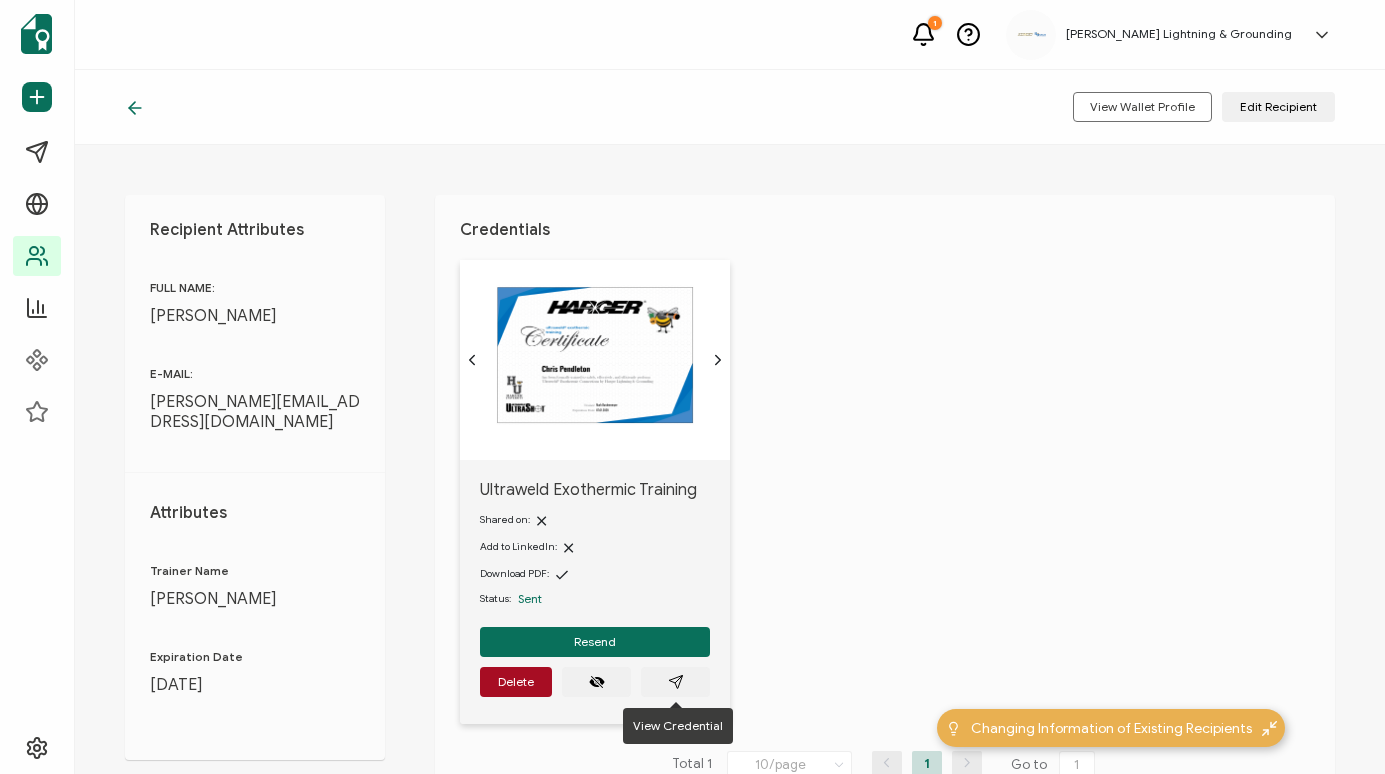 click 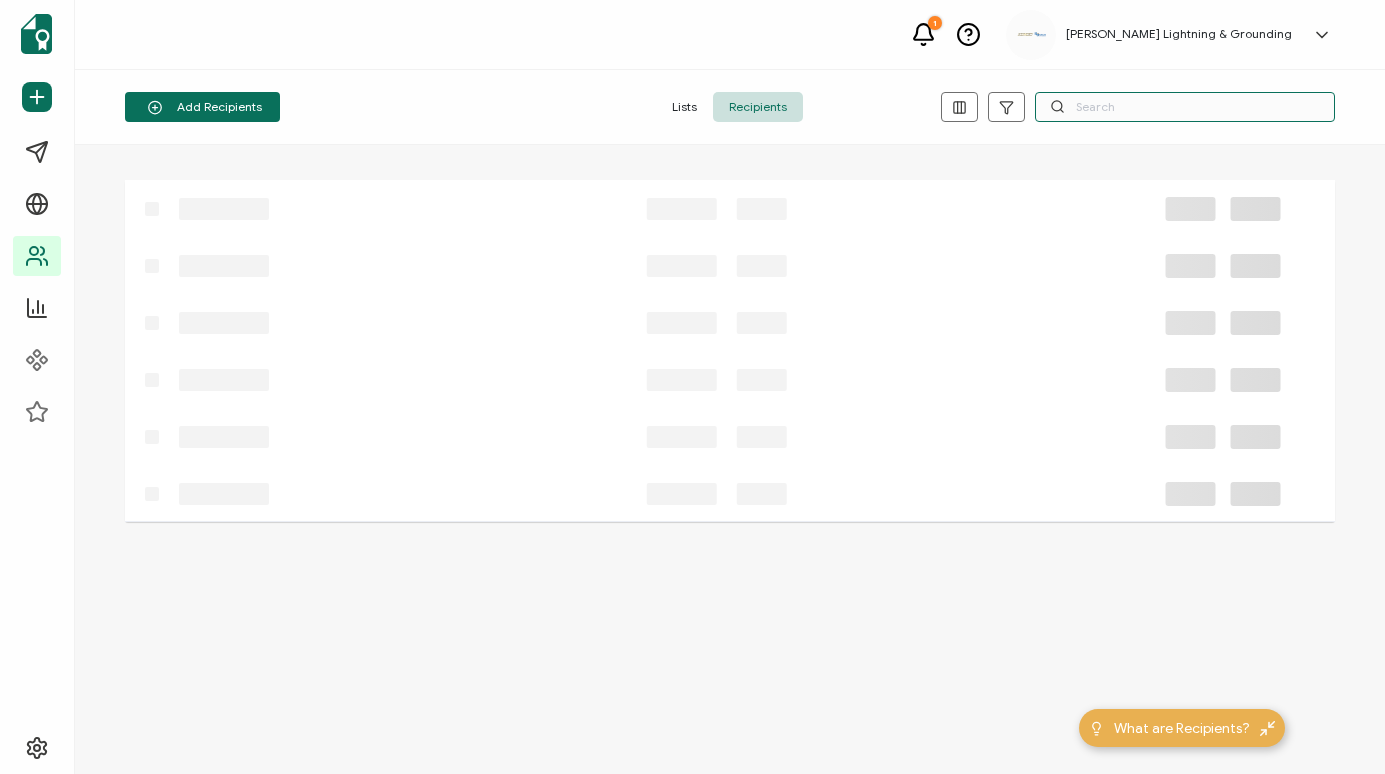 click at bounding box center (1185, 107) 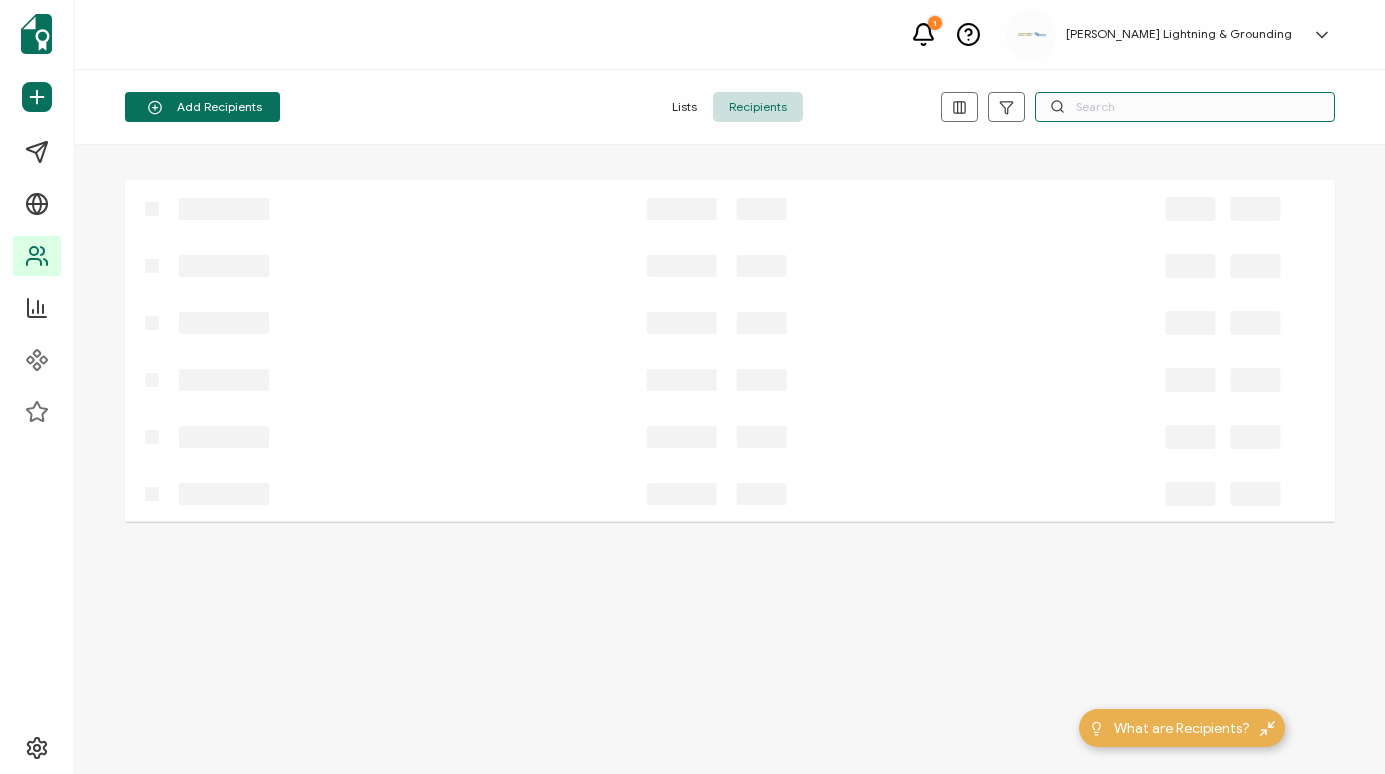 click at bounding box center (1185, 107) 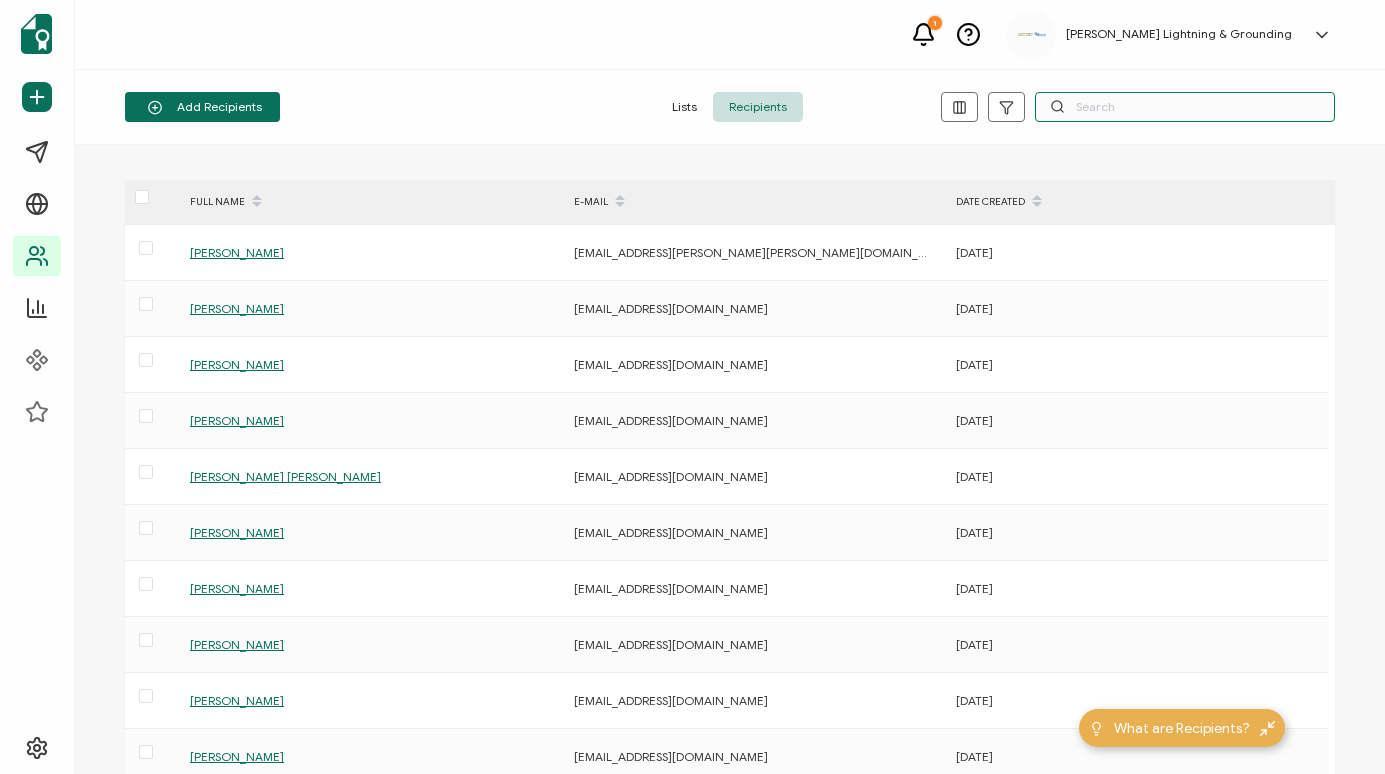 paste on "[PERSON_NAME]" 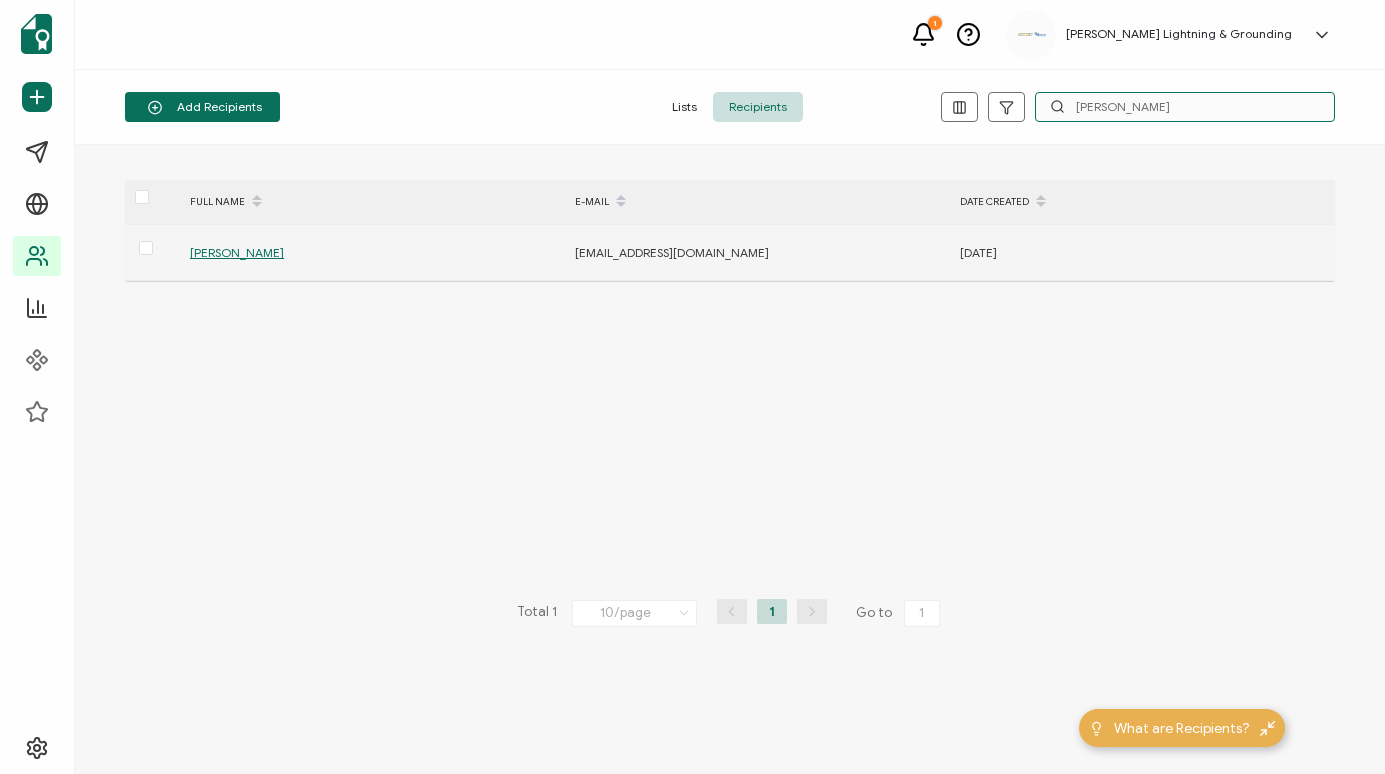 type on "[PERSON_NAME]" 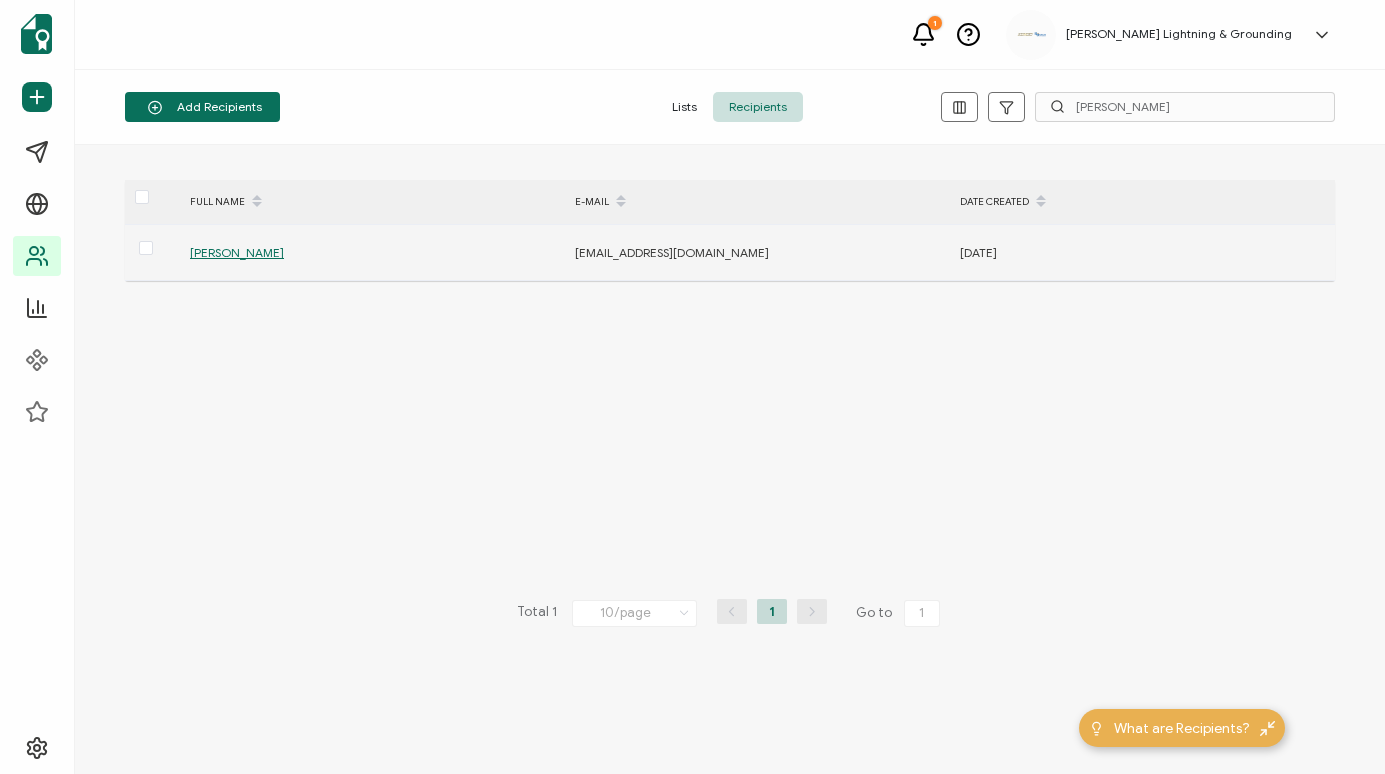 click on "[PERSON_NAME]" at bounding box center (237, 252) 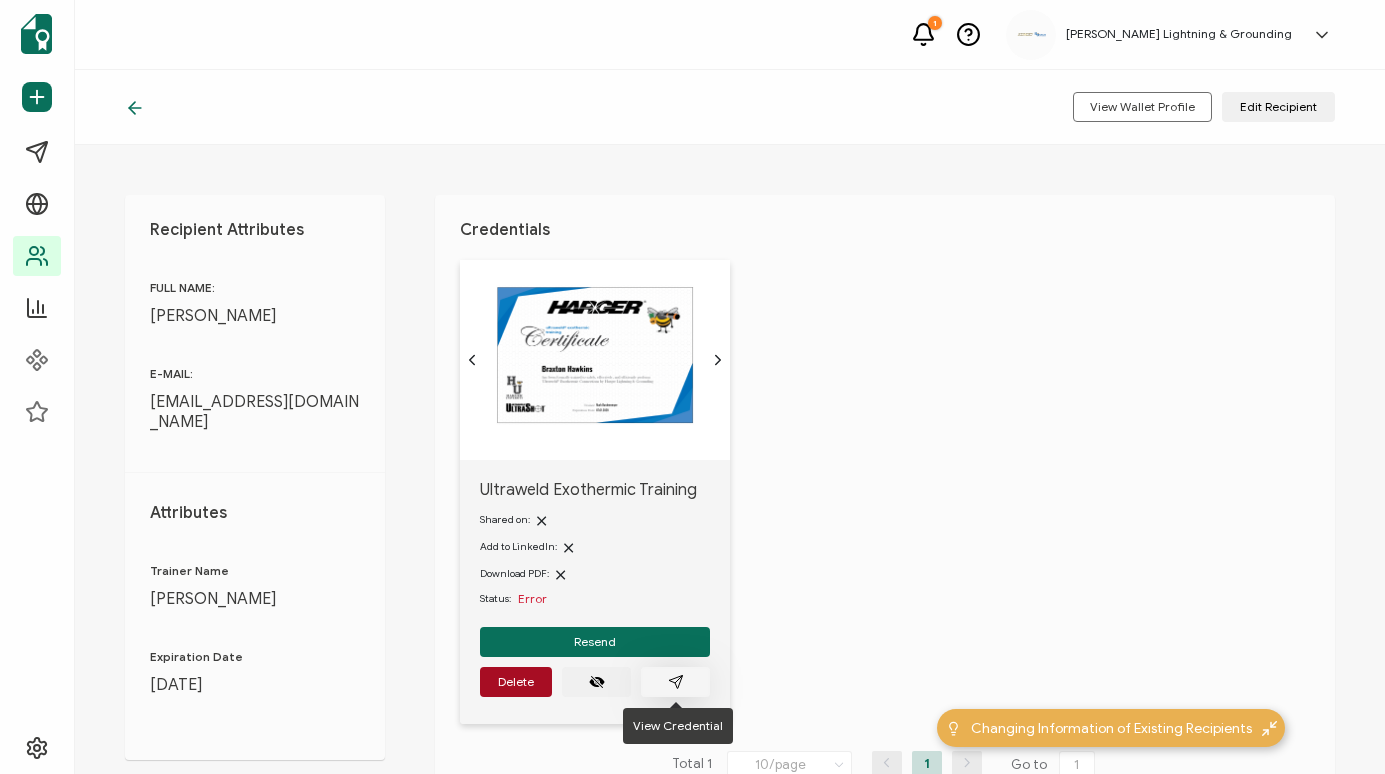 click 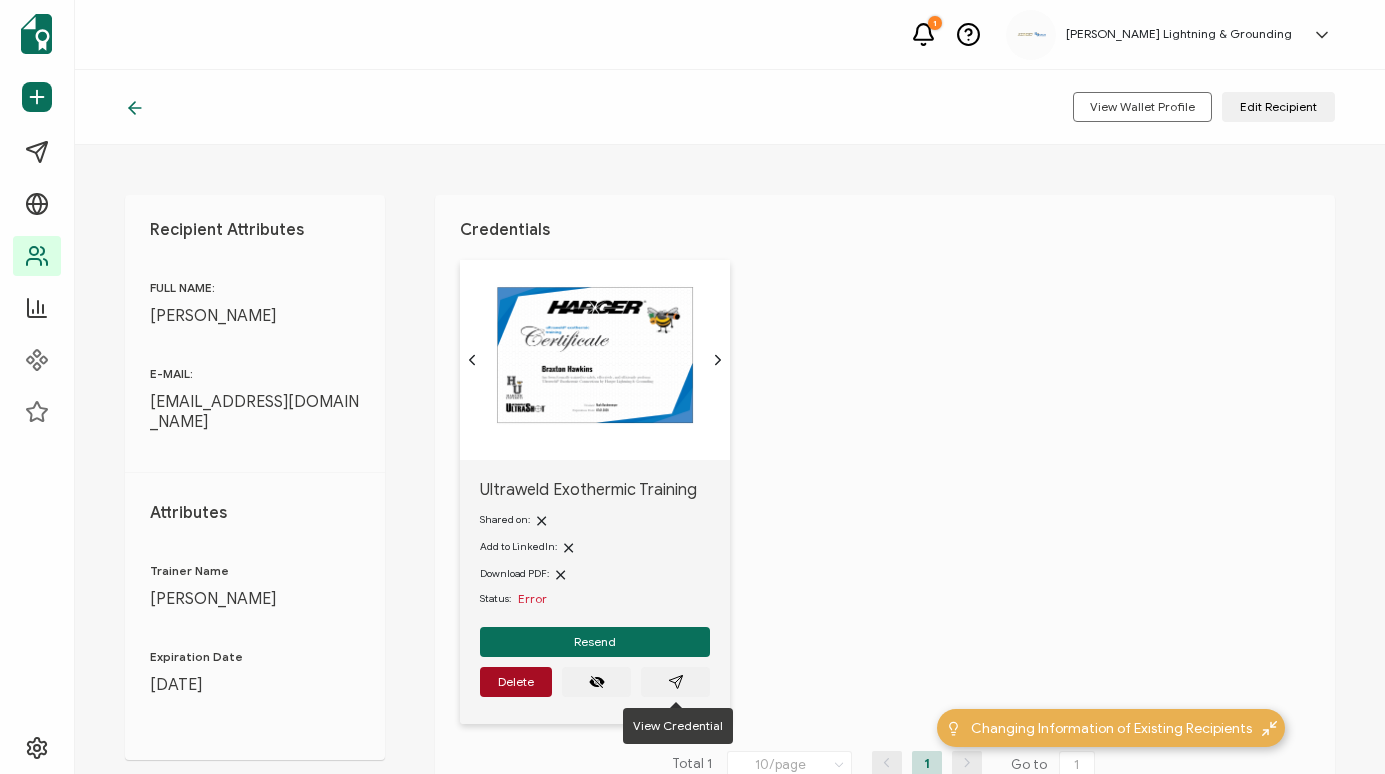 click 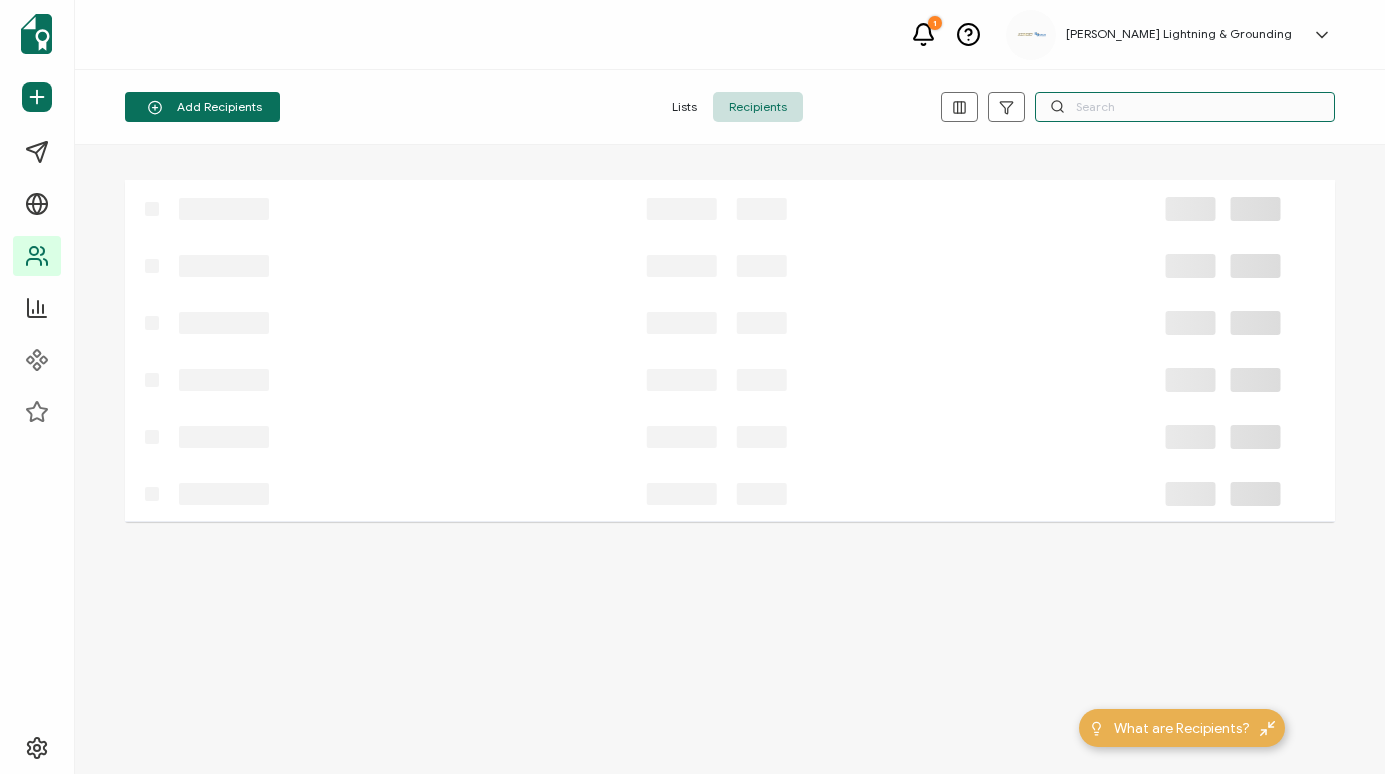 click at bounding box center (1185, 107) 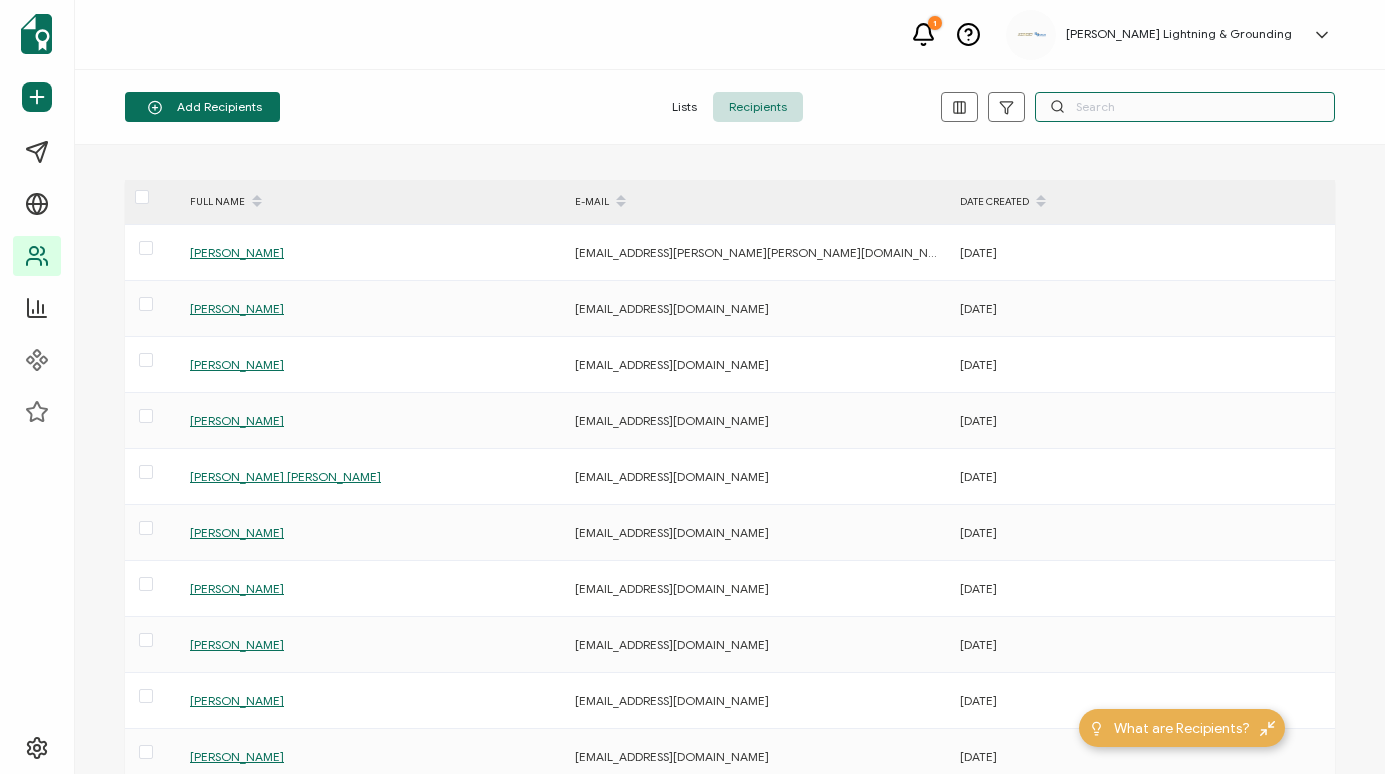 paste on "[PERSON_NAME]" 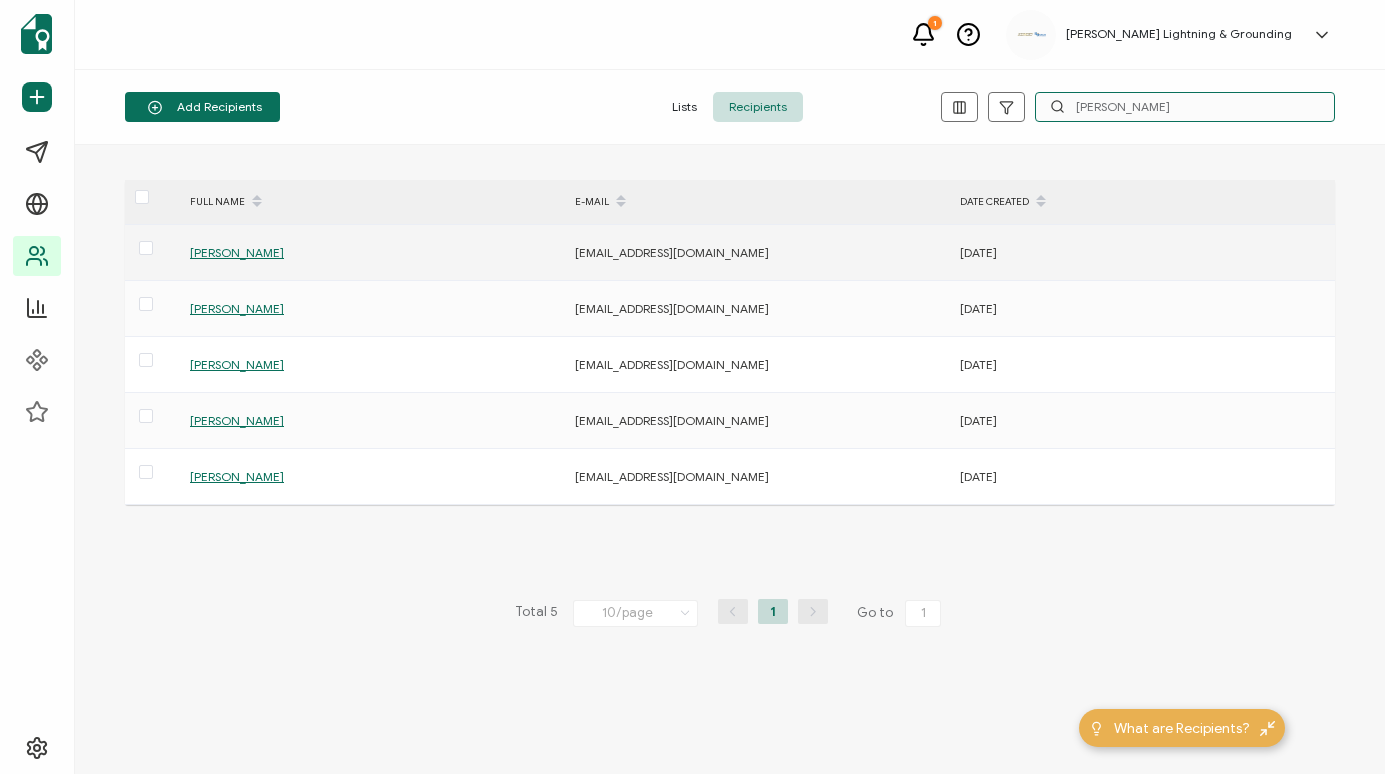 type on "[PERSON_NAME]" 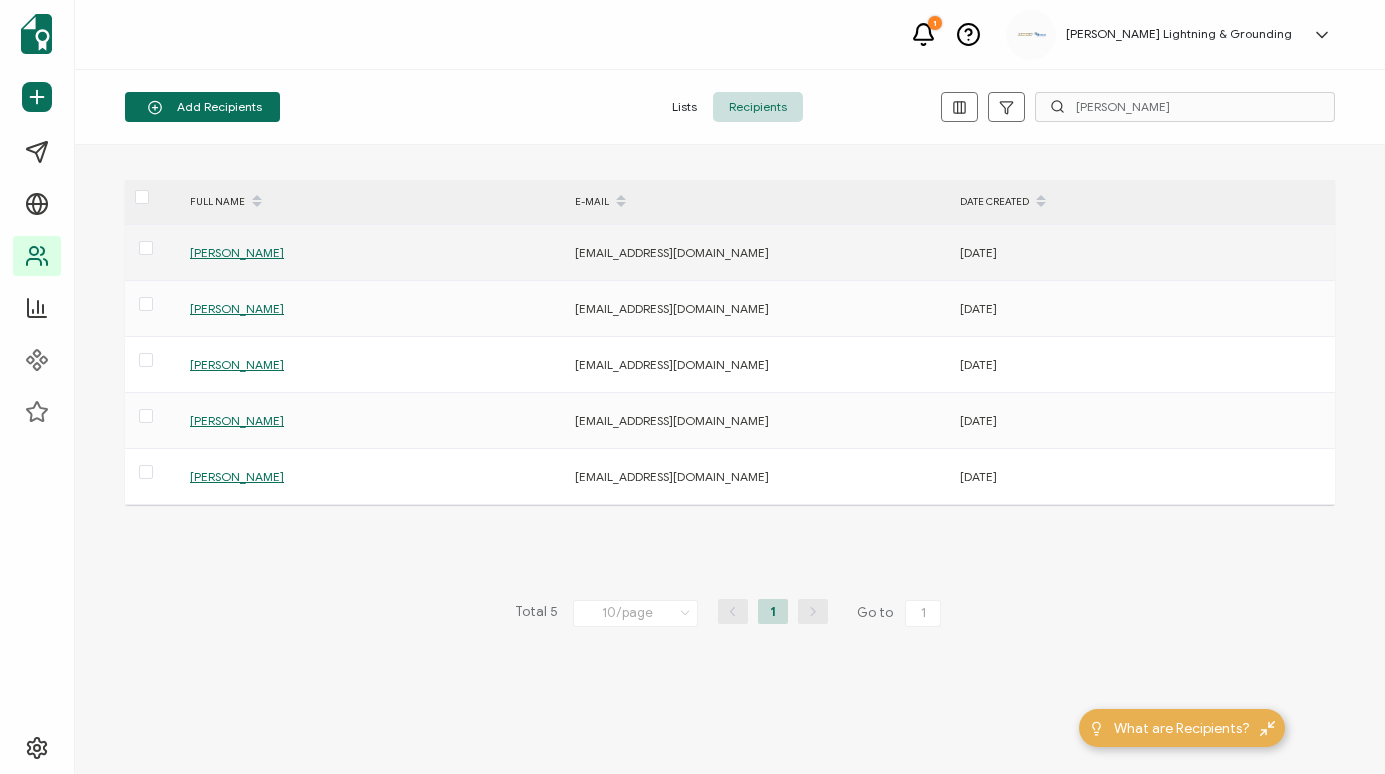 click on "[PERSON_NAME]" at bounding box center (237, 252) 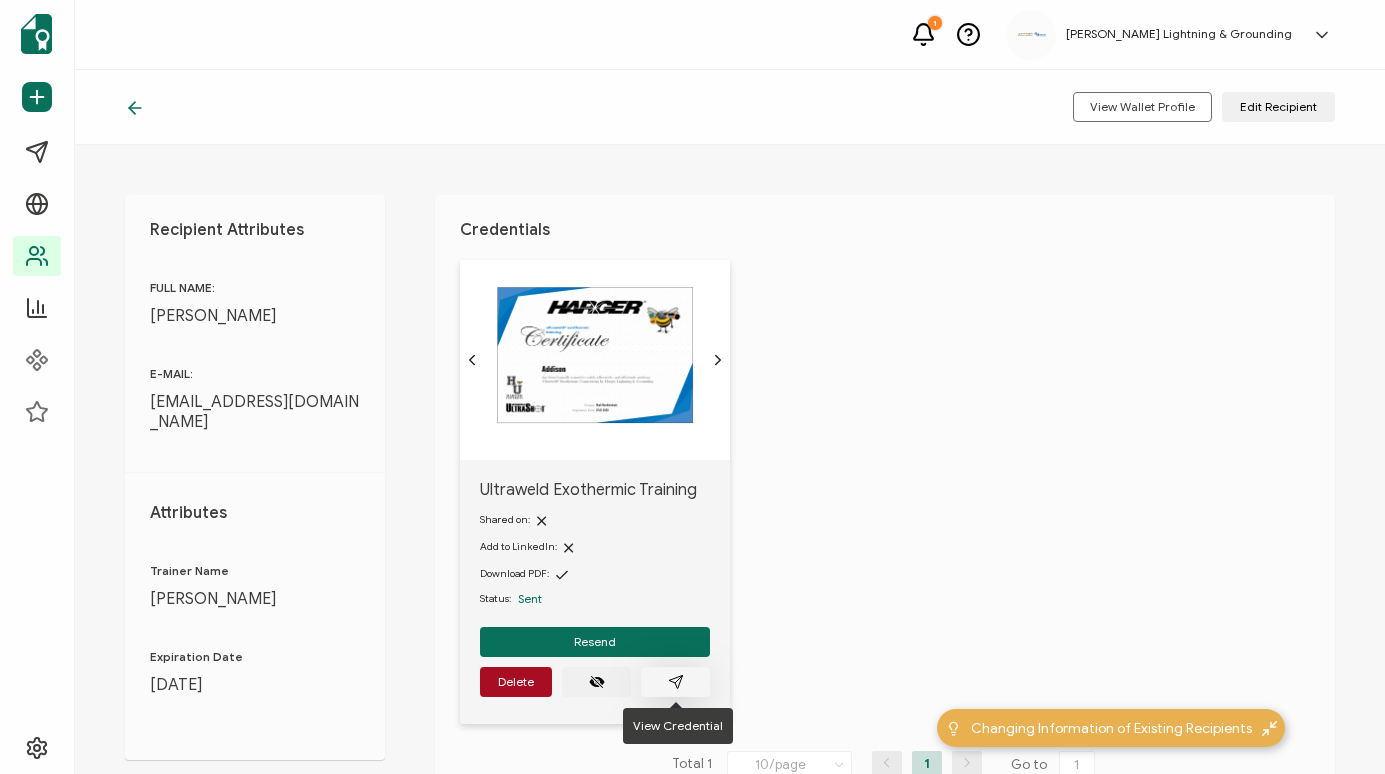 click at bounding box center [675, 682] 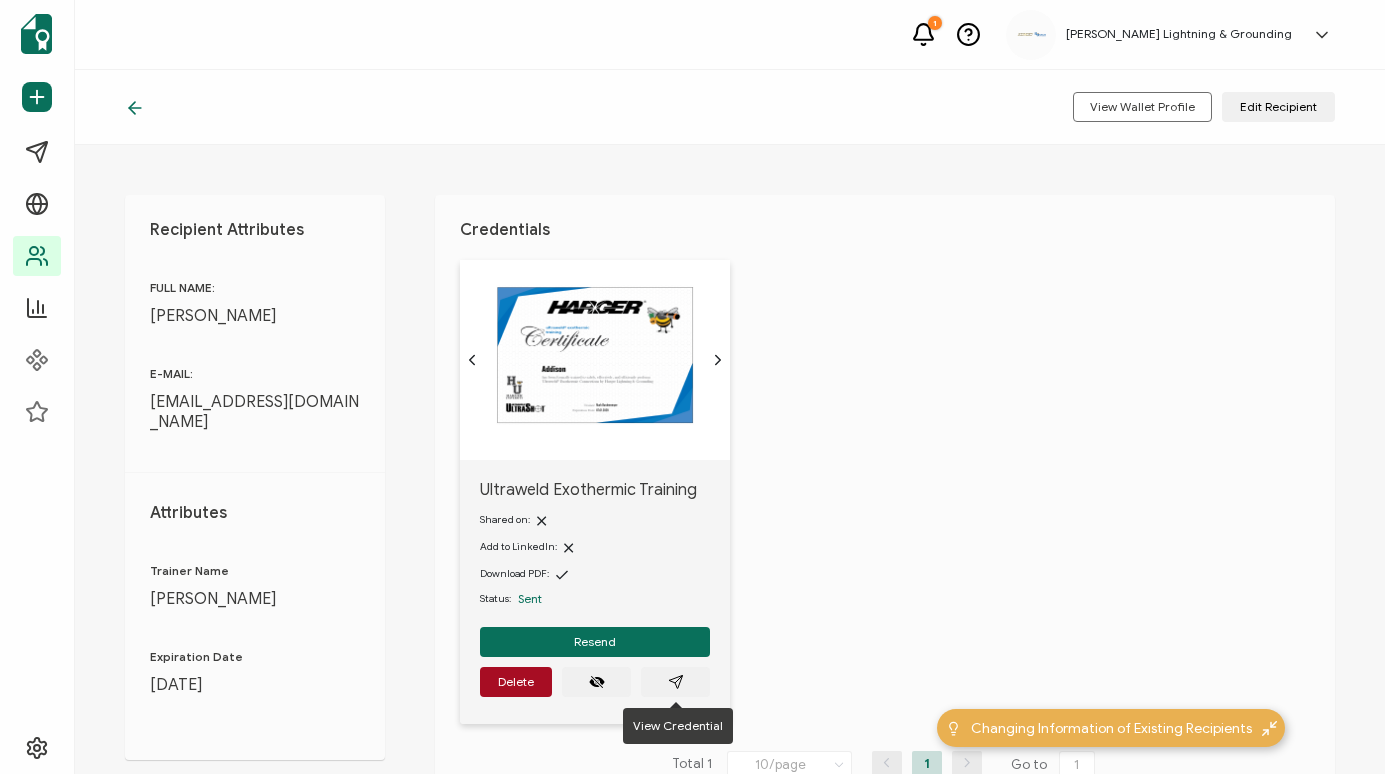 click on "View Wallet Profile
Edit Recipient" at bounding box center (730, 107) 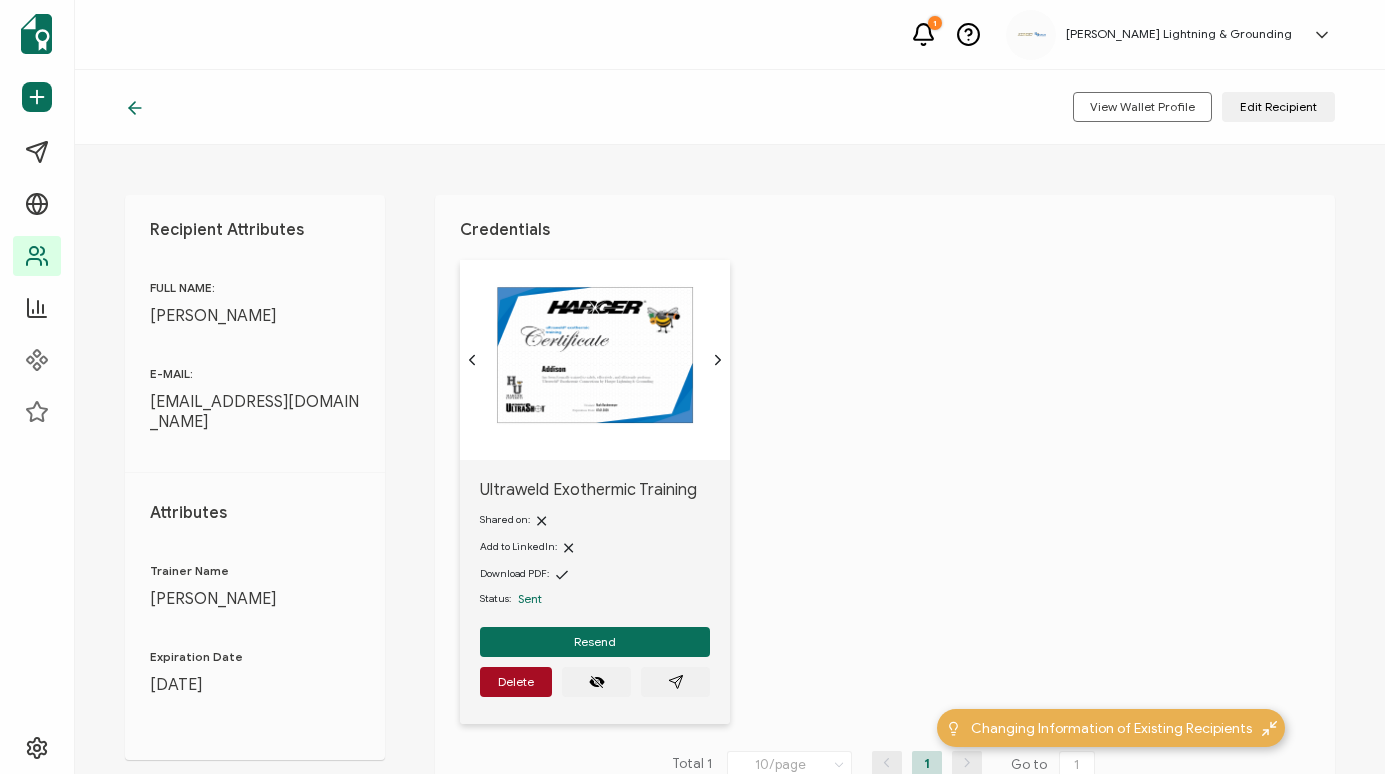 click on "View Wallet Profile
Edit Recipient" at bounding box center (730, 107) 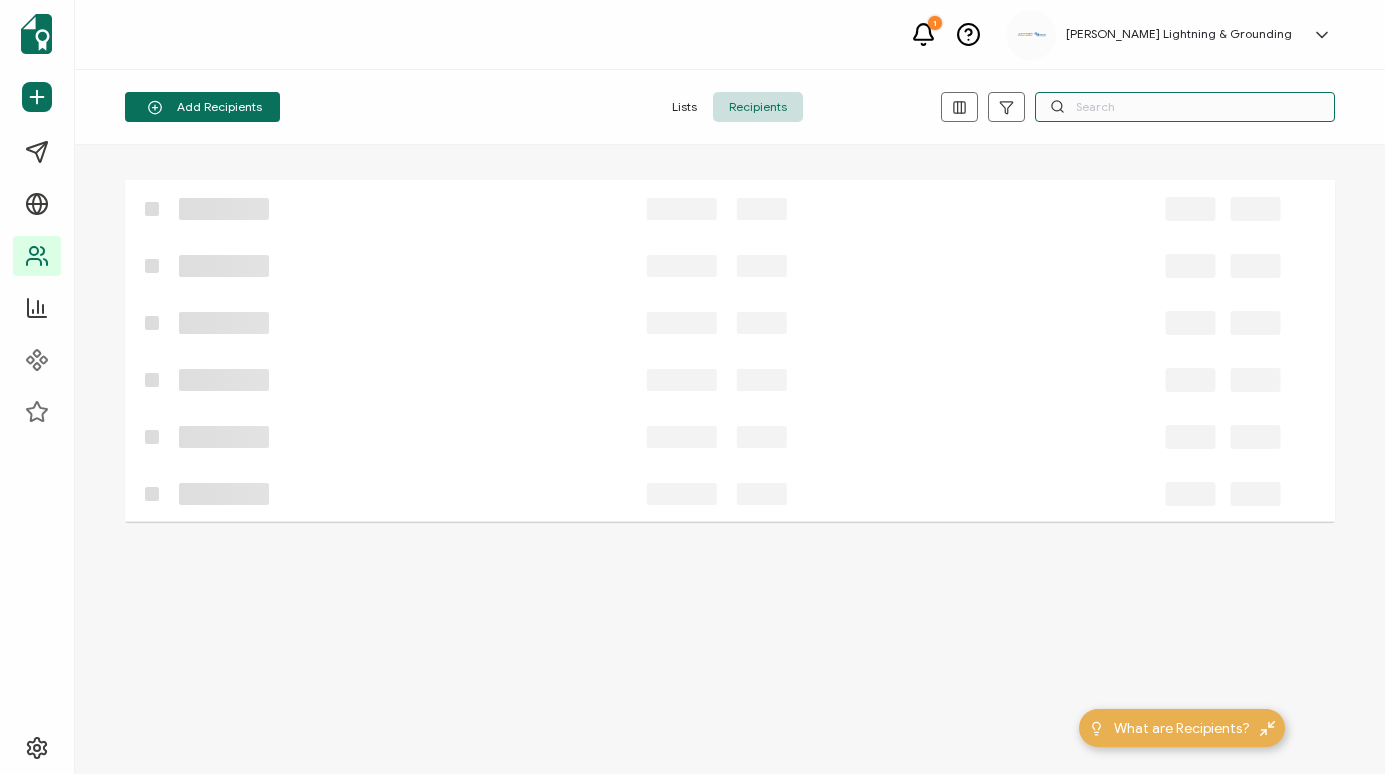 click at bounding box center (1185, 107) 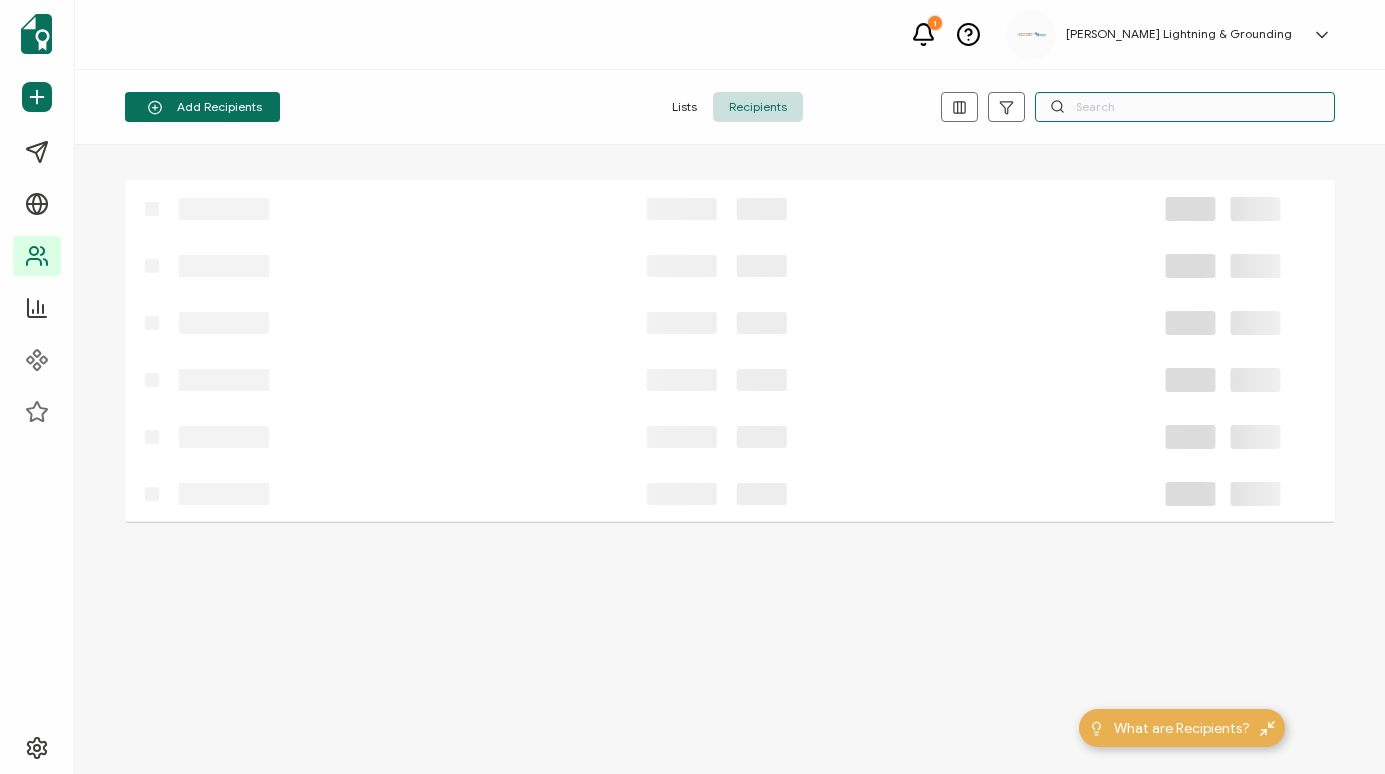 paste on "[PERSON_NAME]" 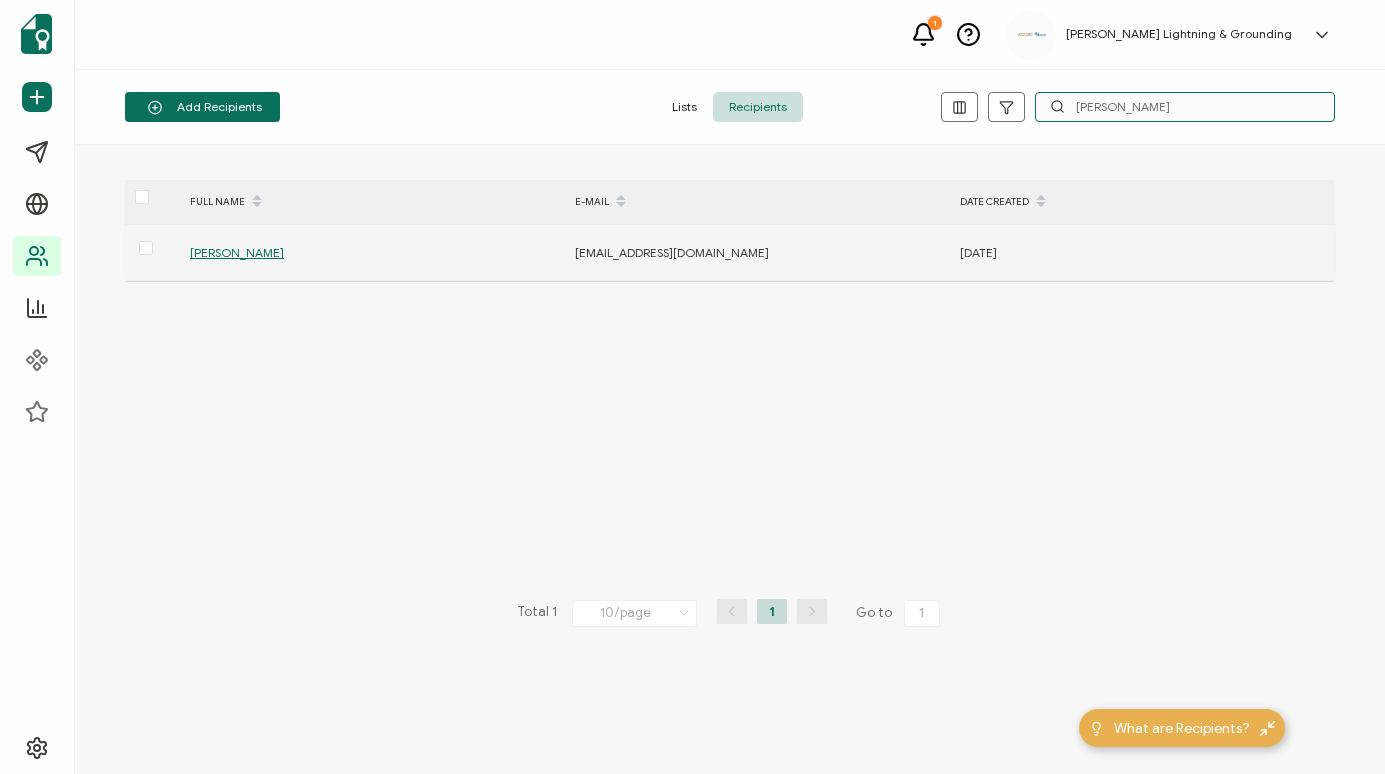 type on "[PERSON_NAME]" 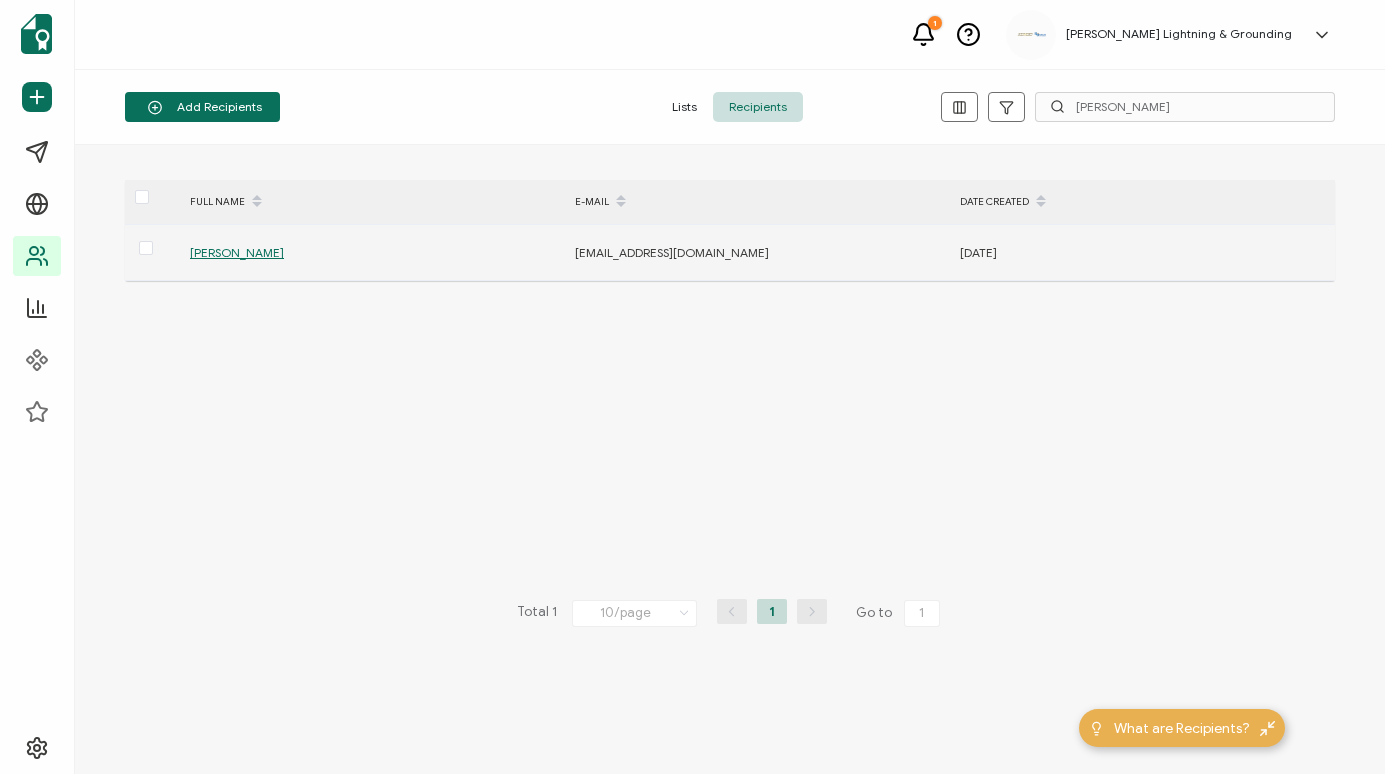 click on "[PERSON_NAME]" at bounding box center [237, 252] 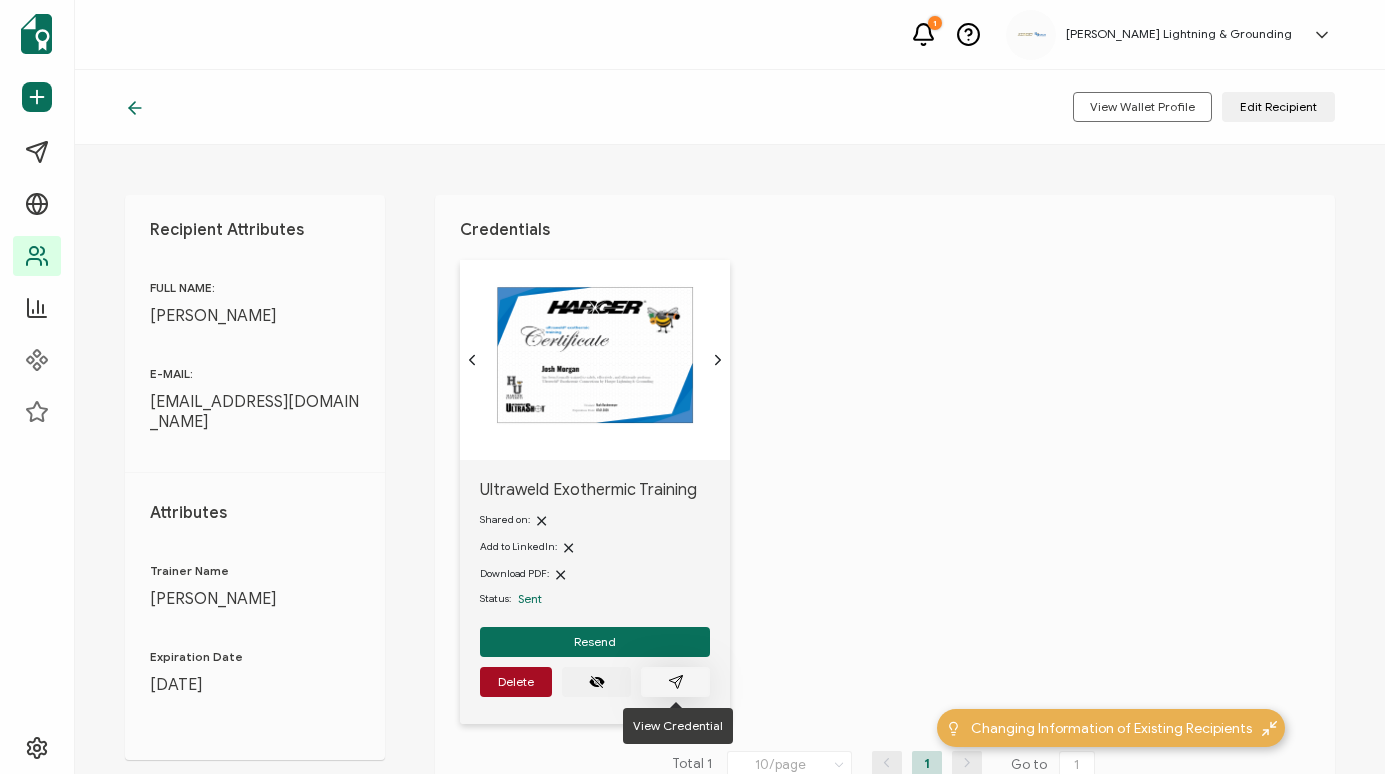 click at bounding box center [676, 682] 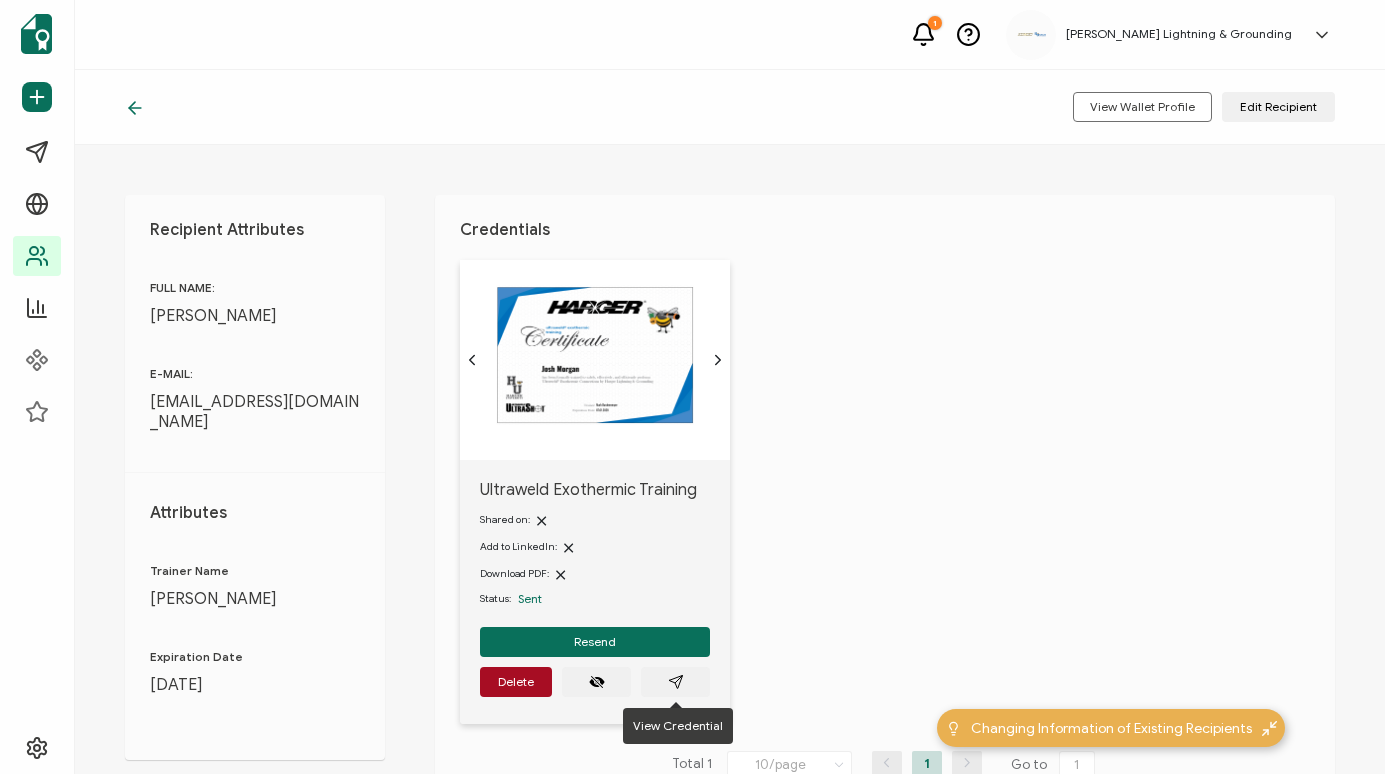 click 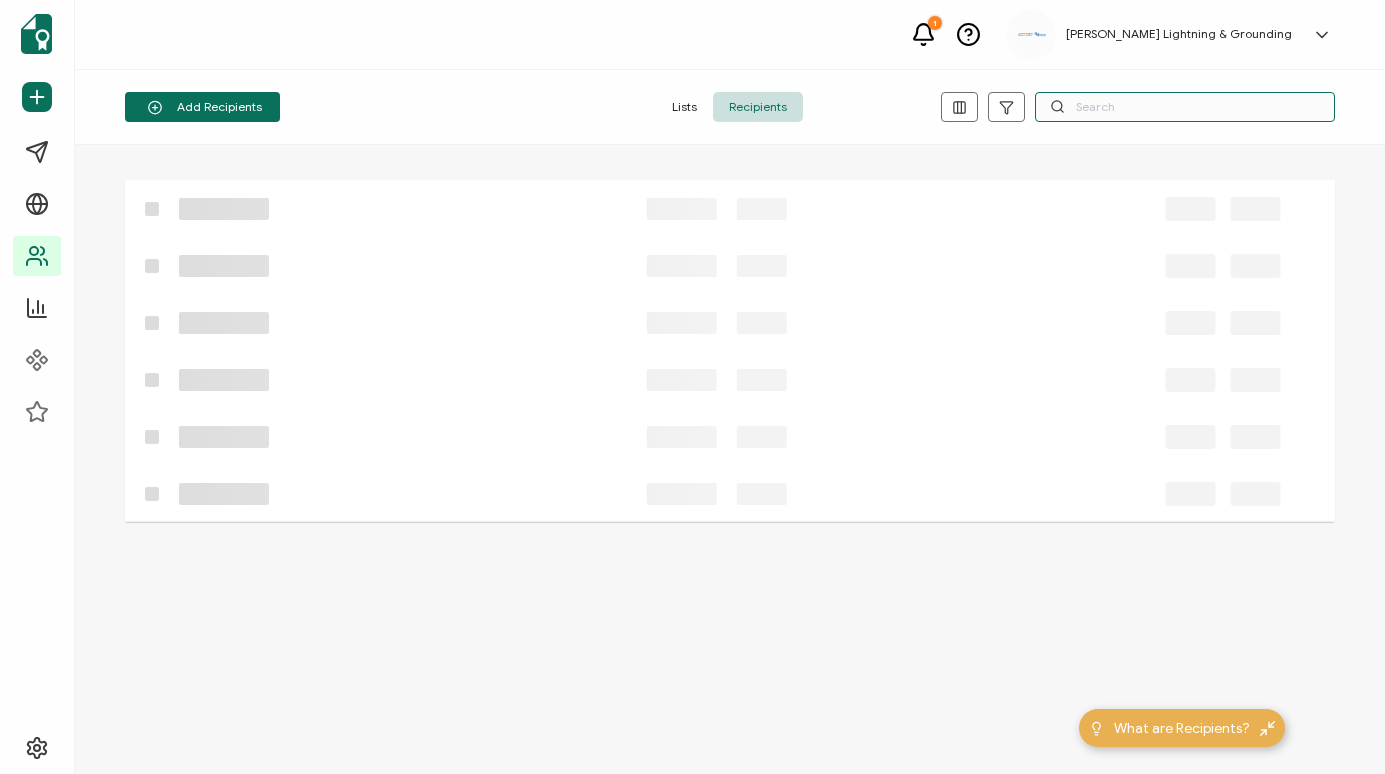 click at bounding box center [1185, 107] 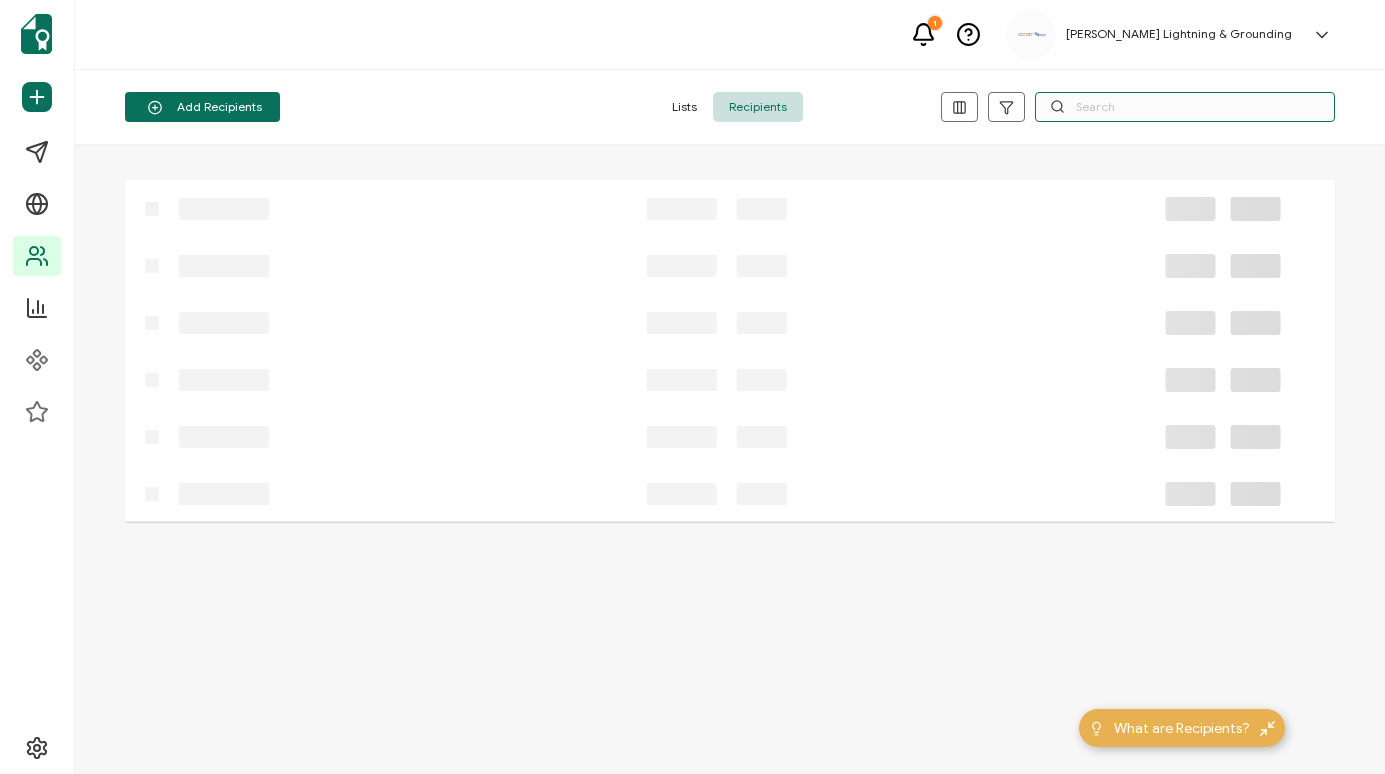 click at bounding box center [1185, 107] 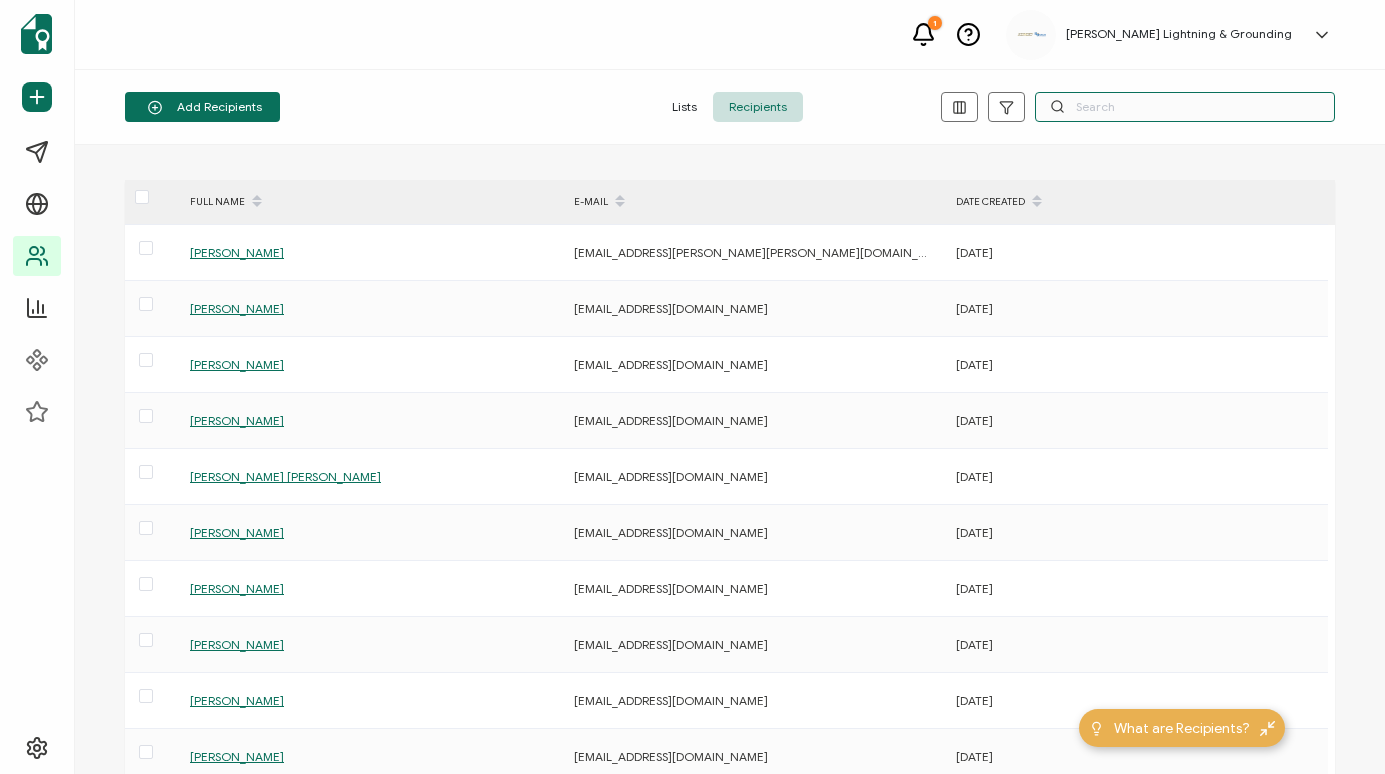 paste on "[PERSON_NAME]" 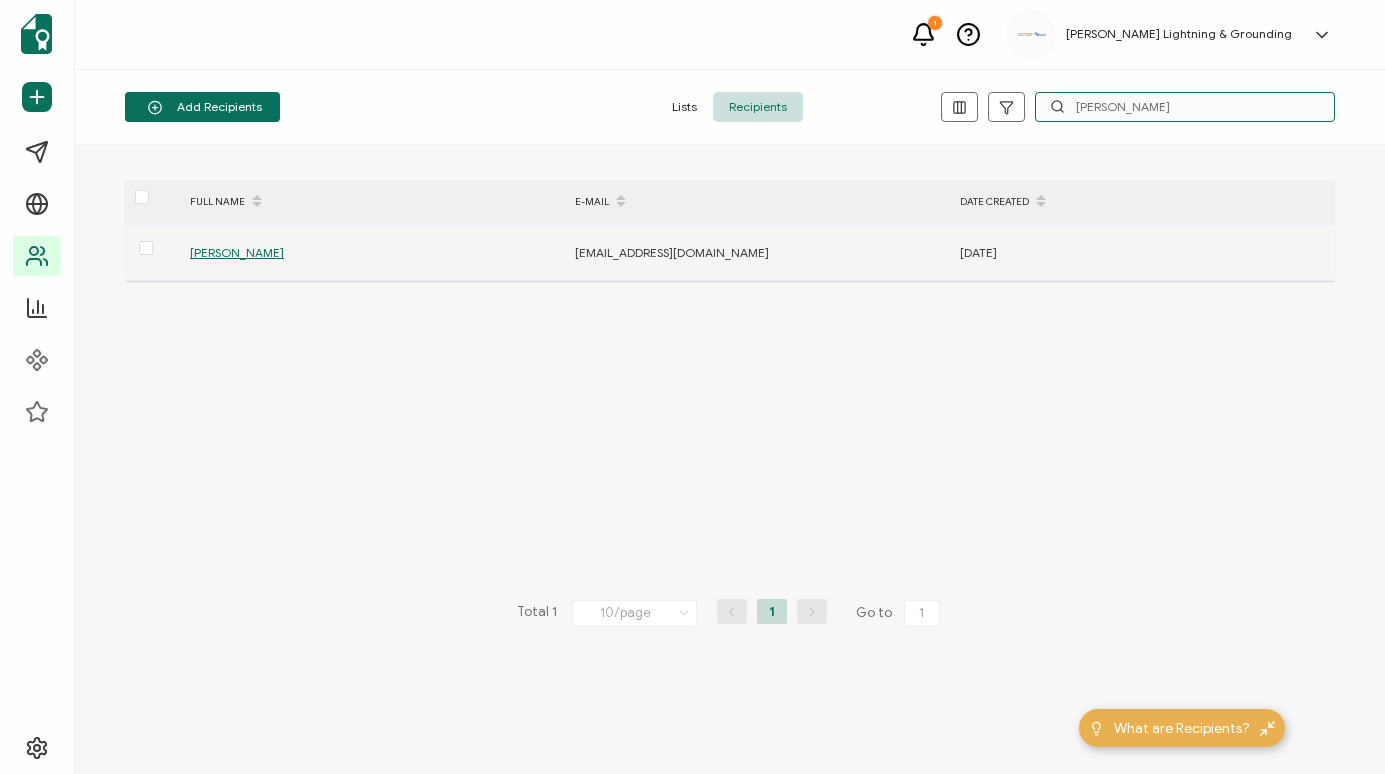 type on "[PERSON_NAME]" 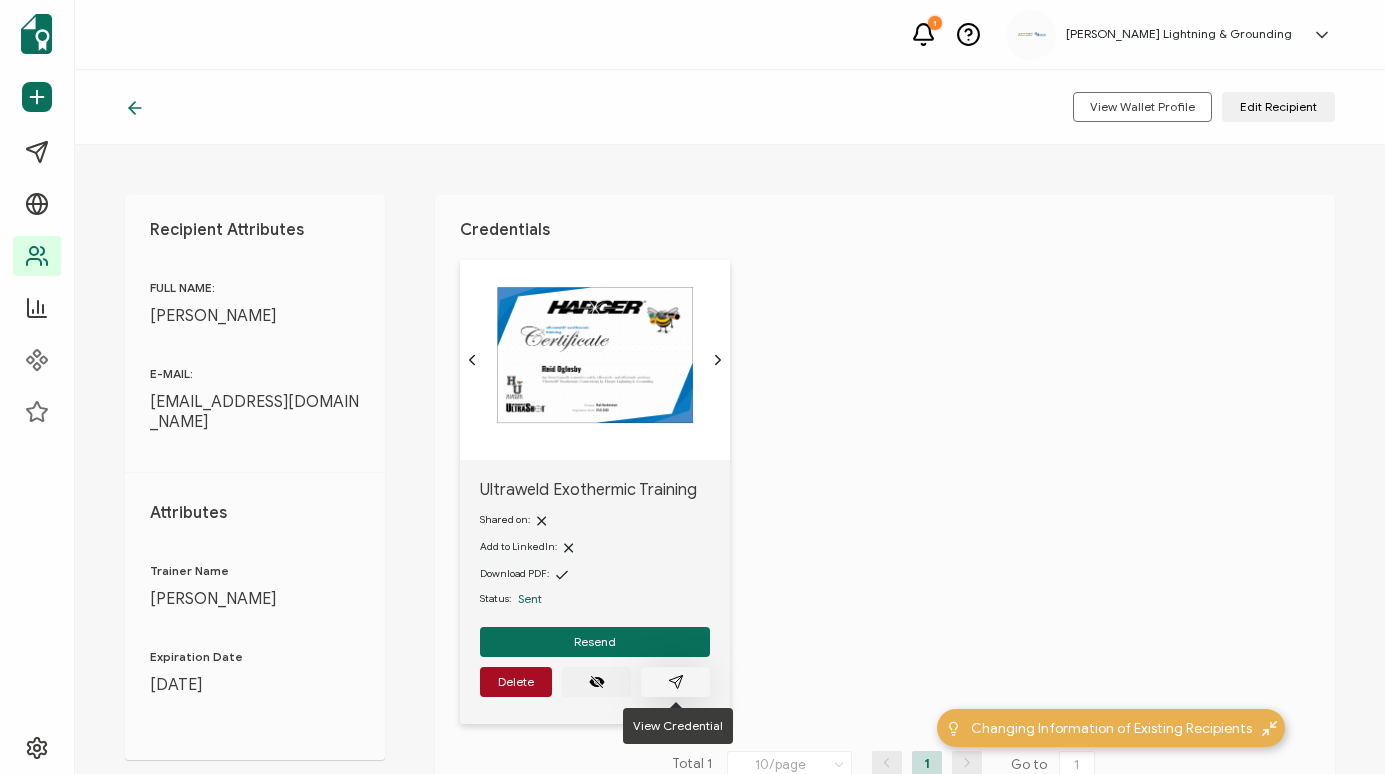 click at bounding box center (675, 682) 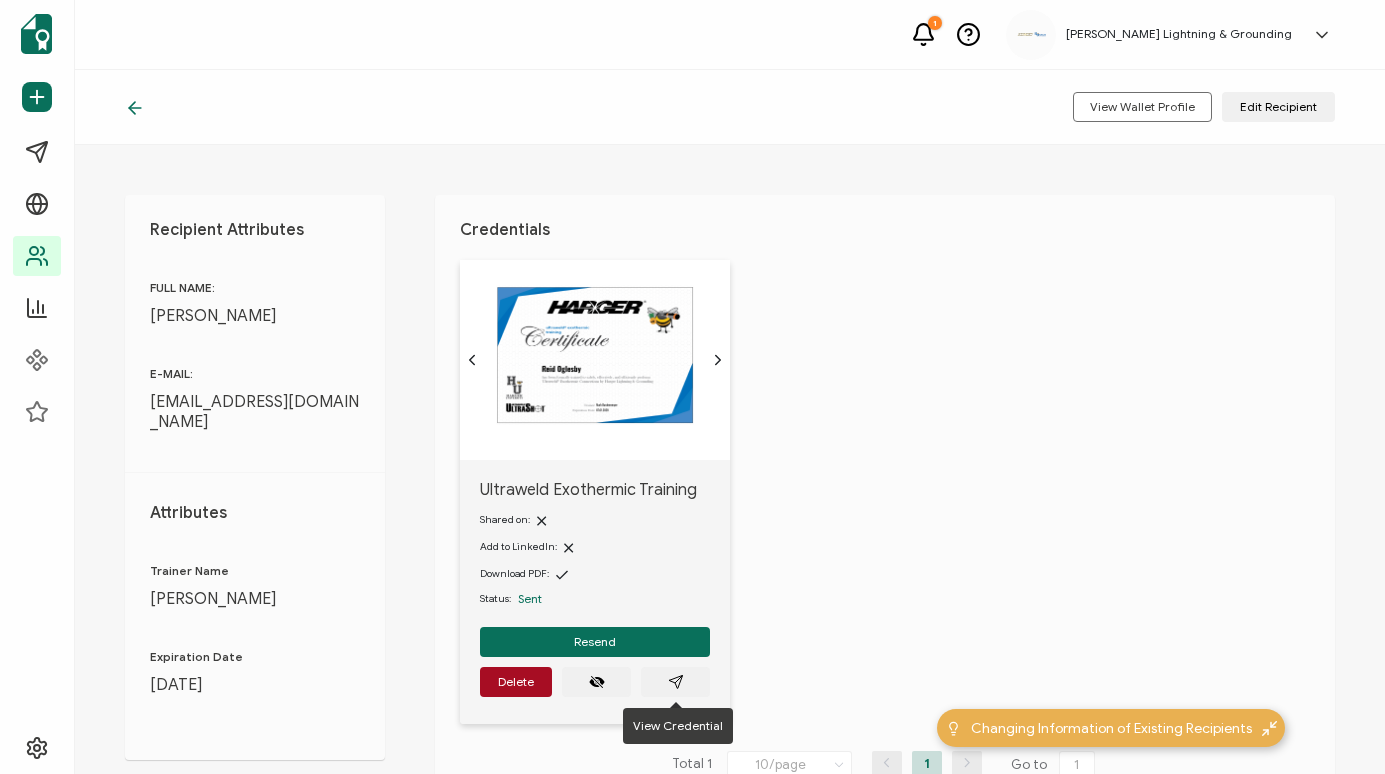 click 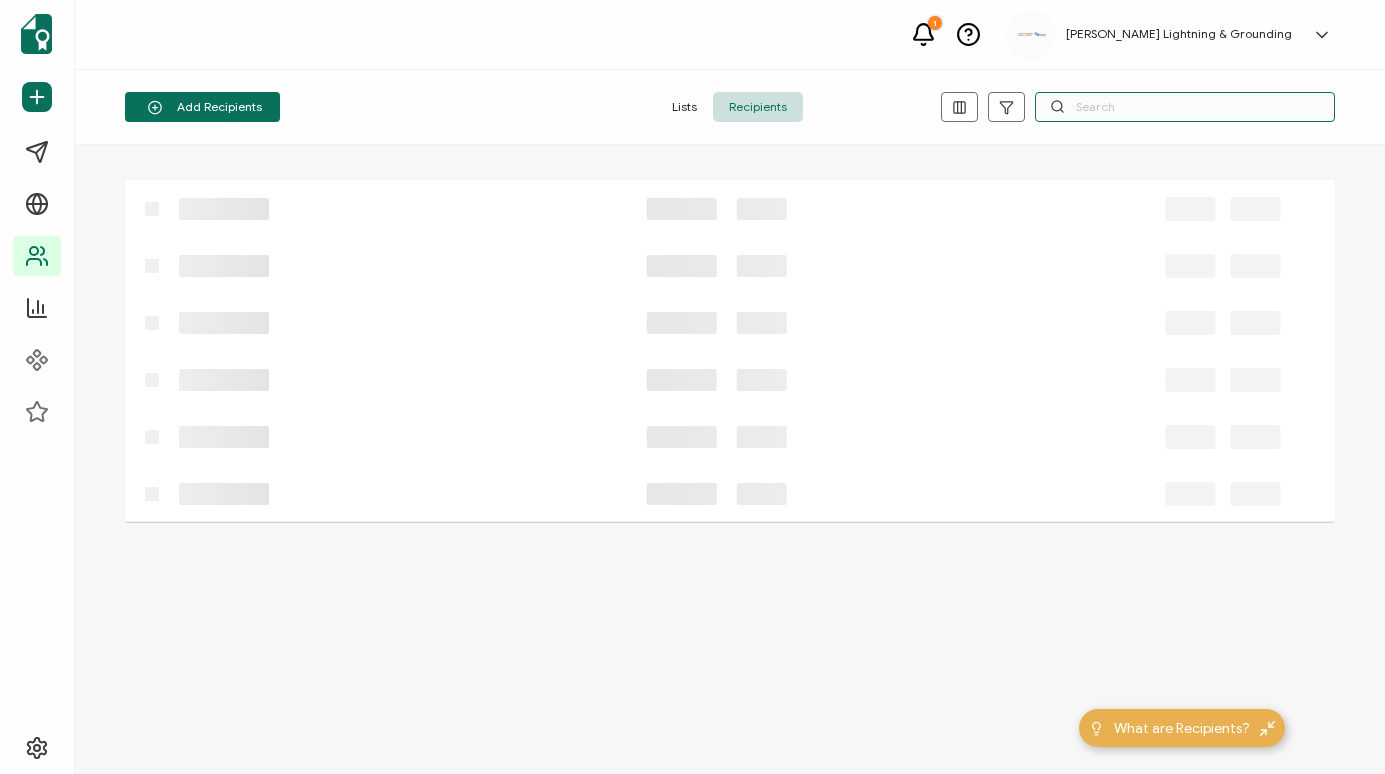click at bounding box center (1185, 107) 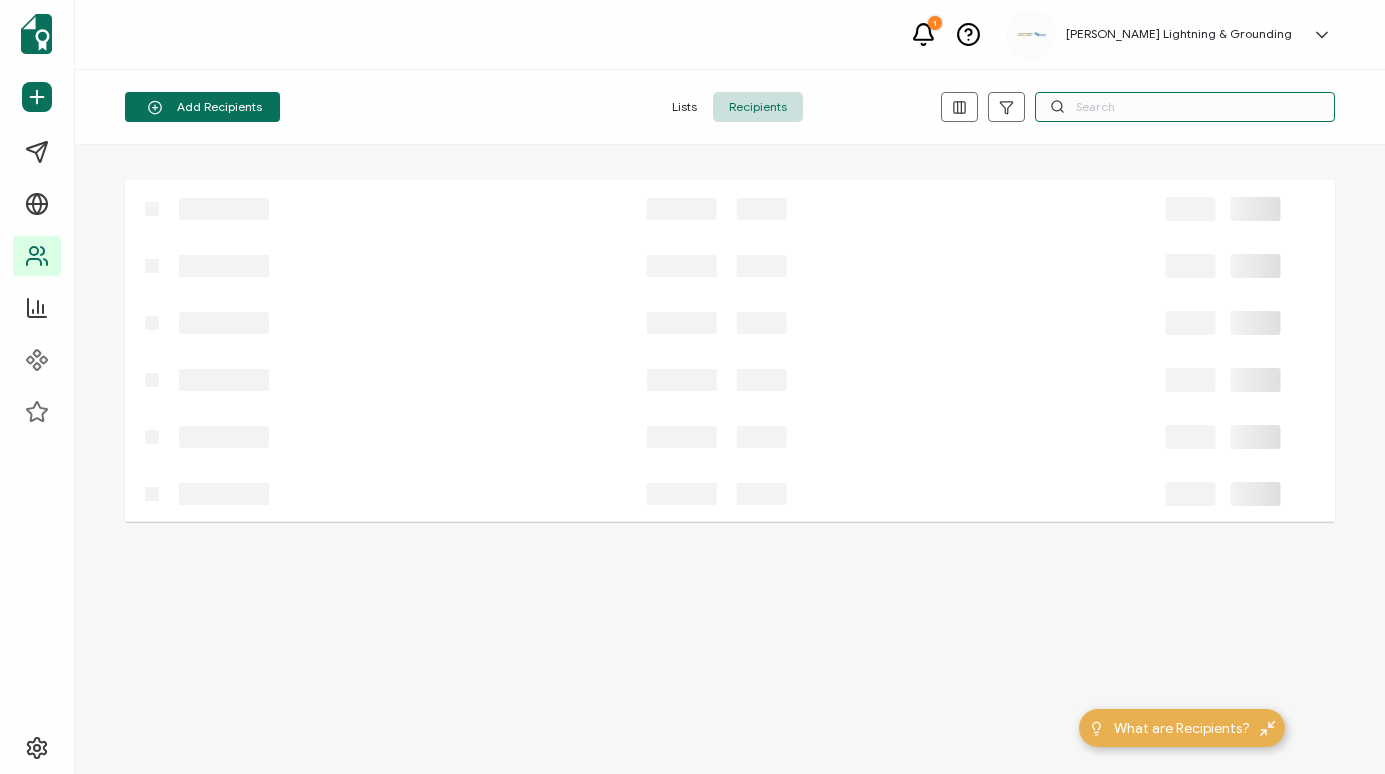 paste on "[PERSON_NAME]" 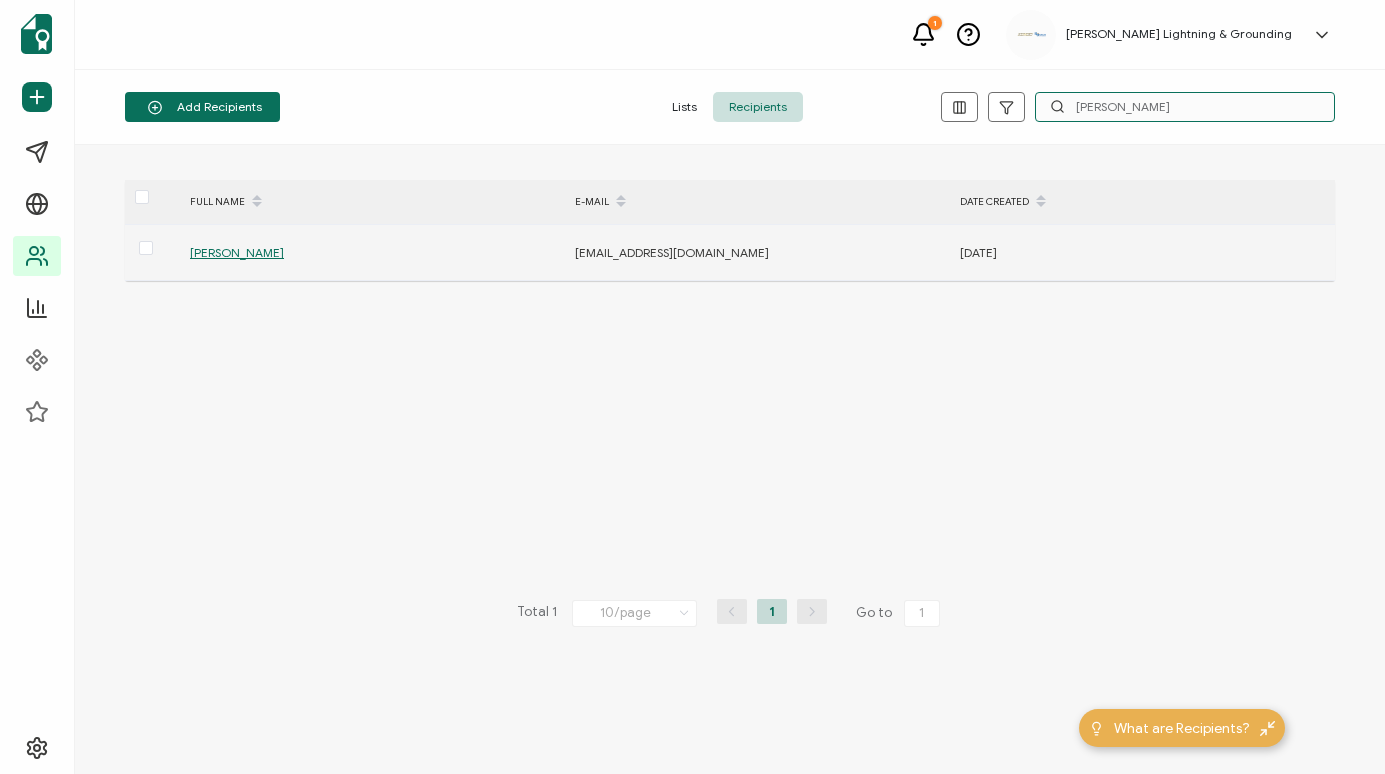 type on "[PERSON_NAME]" 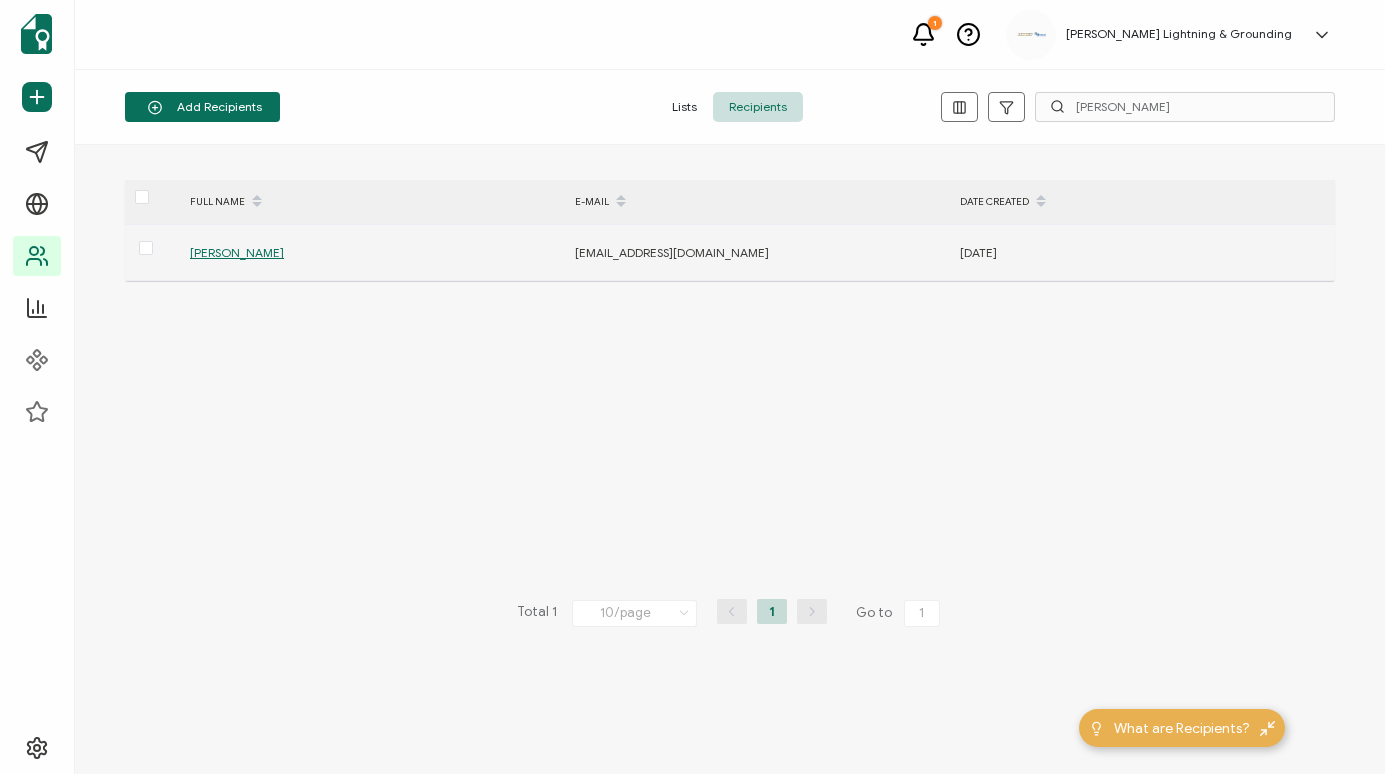 click on "[PERSON_NAME]" at bounding box center [237, 252] 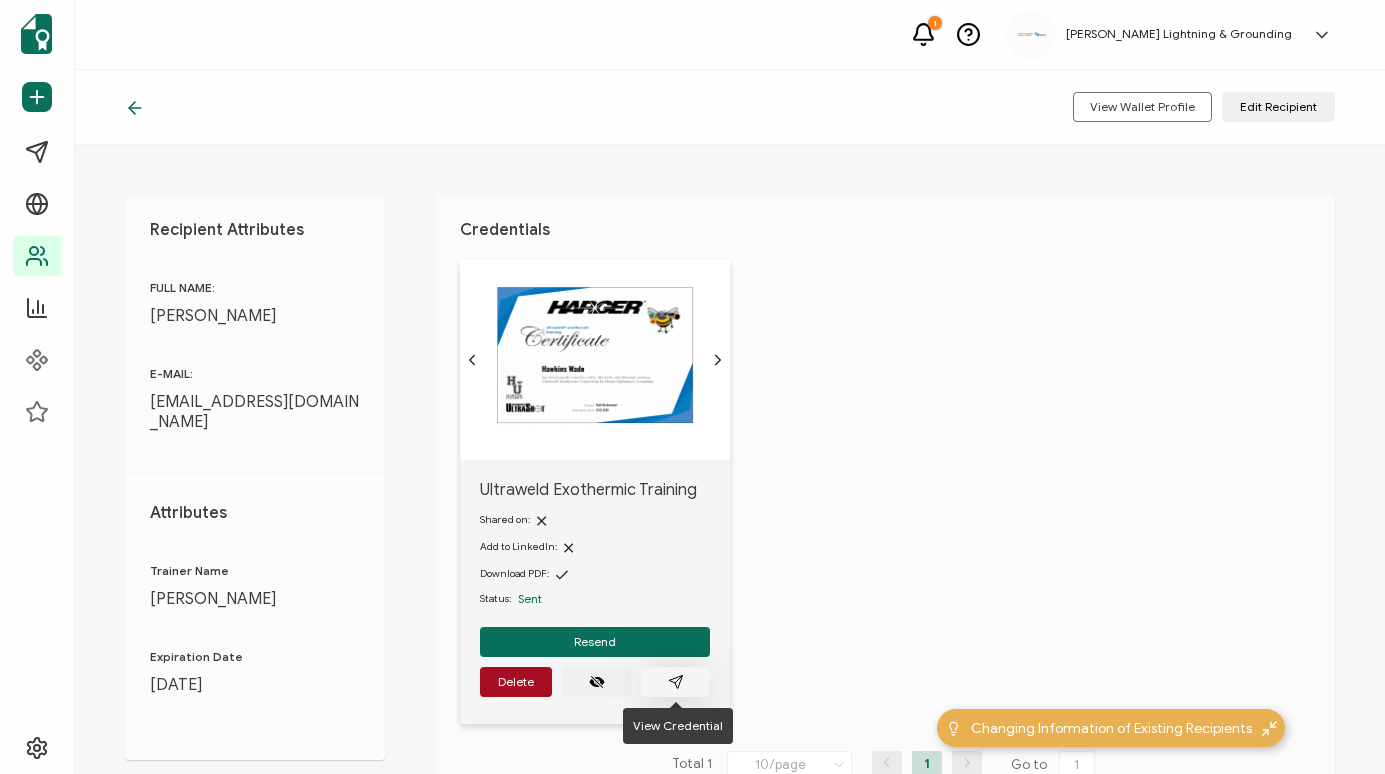 click 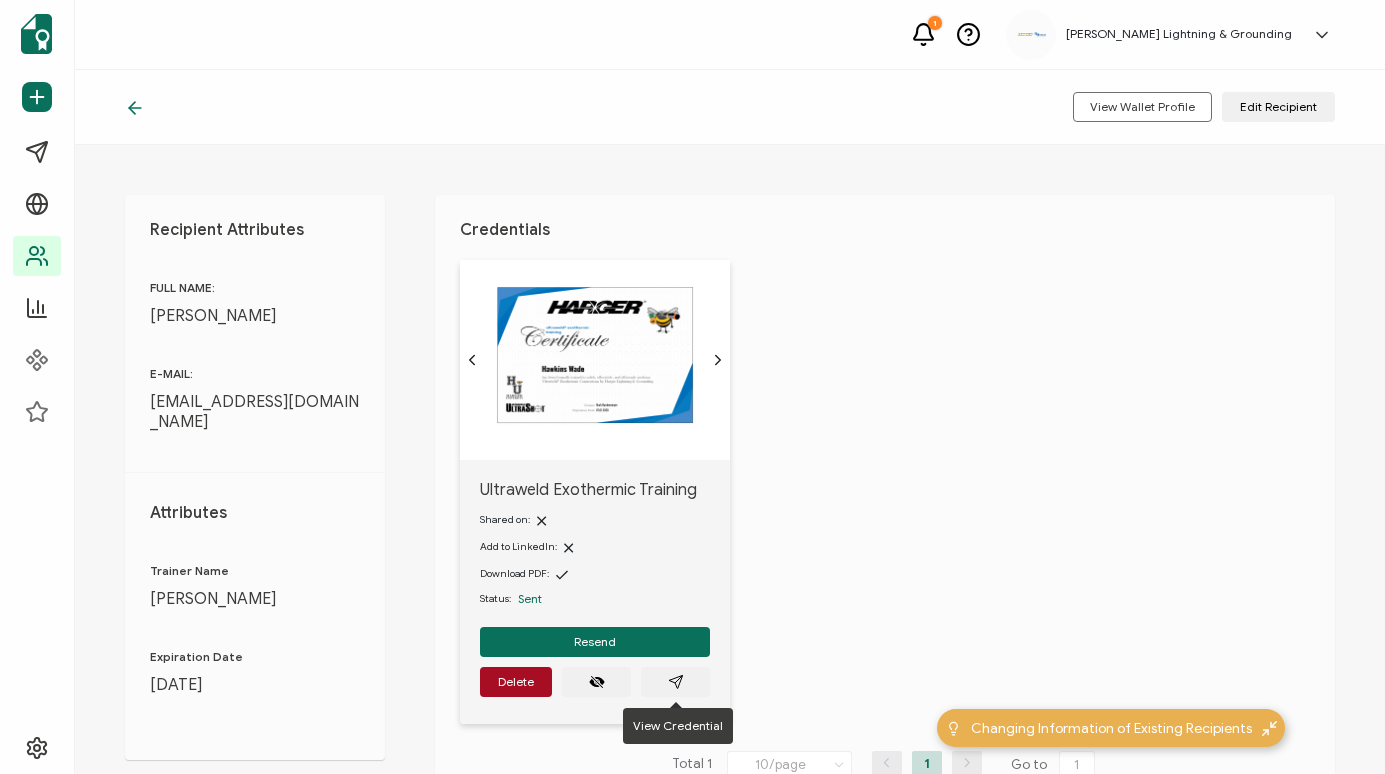 click 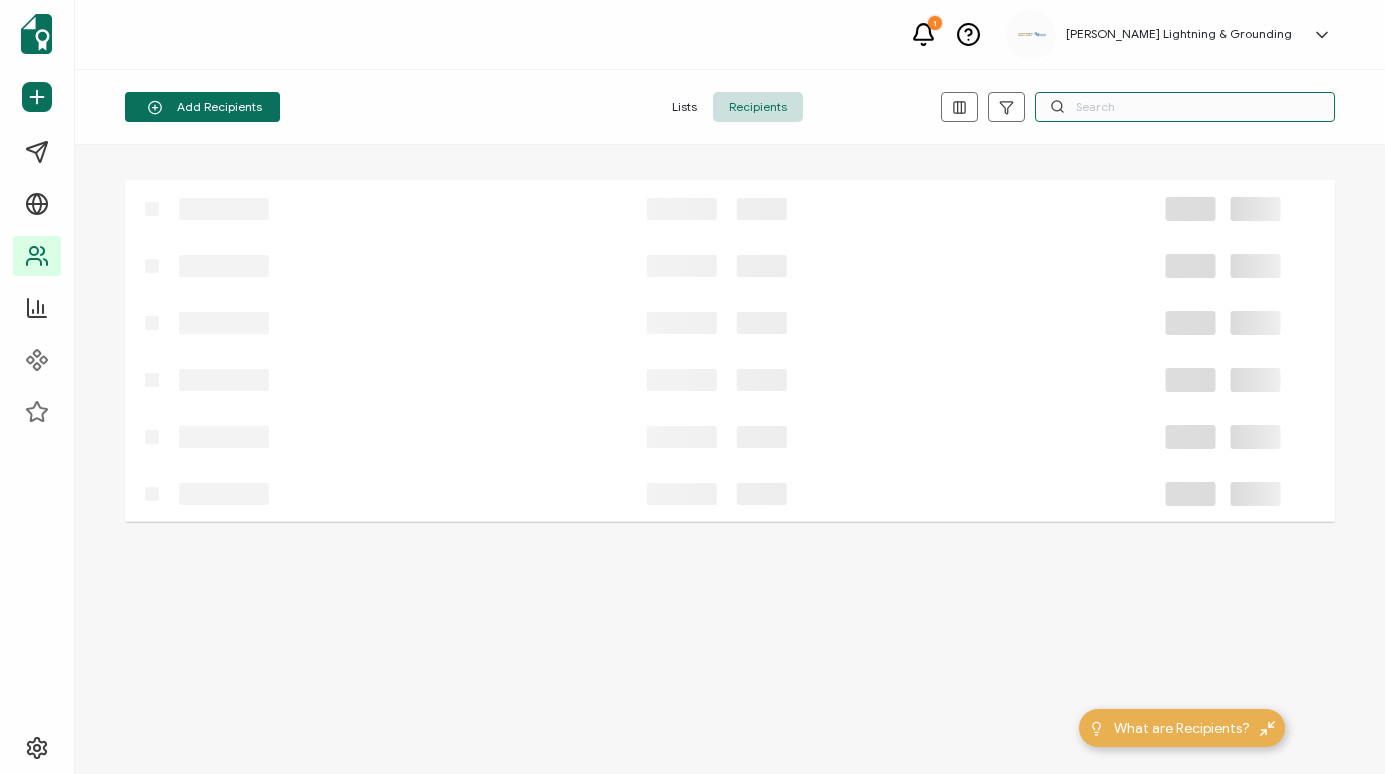 click at bounding box center [1185, 107] 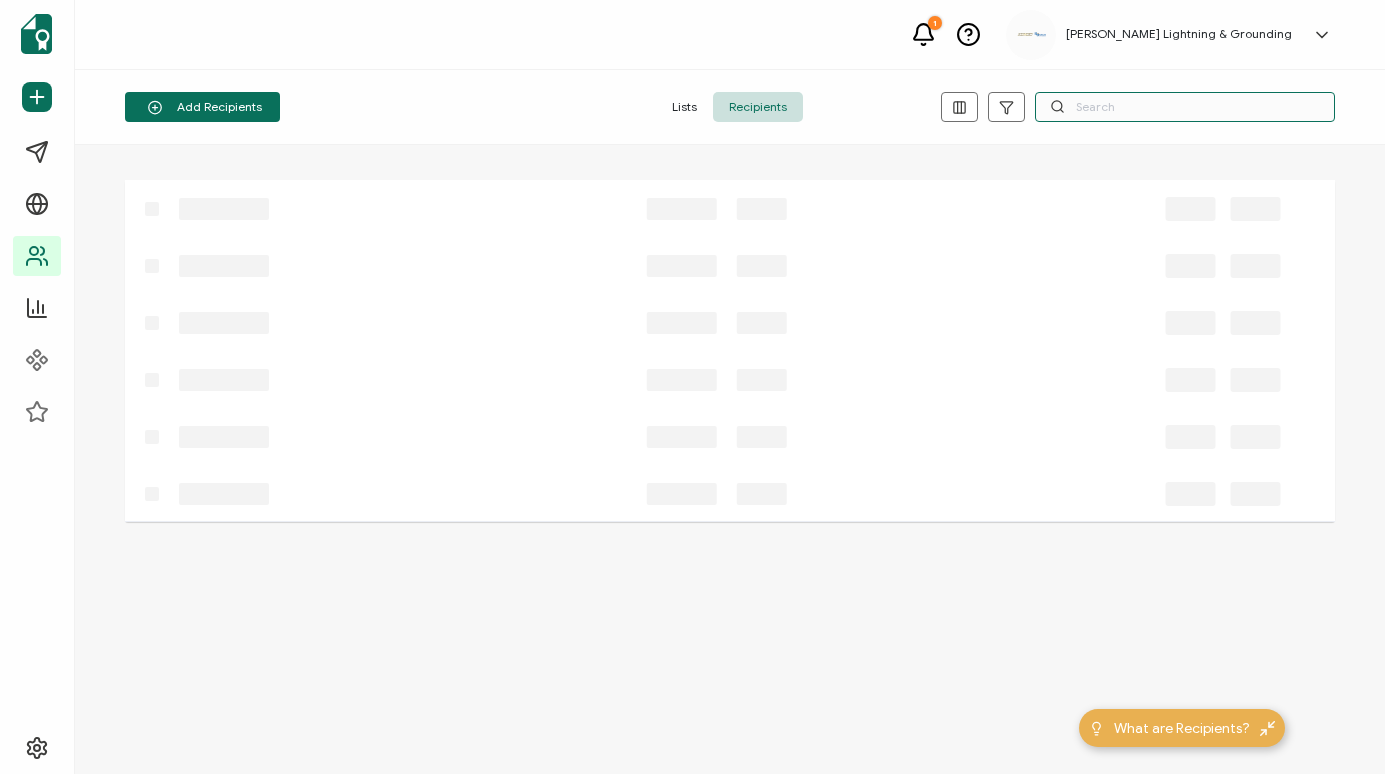 click at bounding box center [1185, 107] 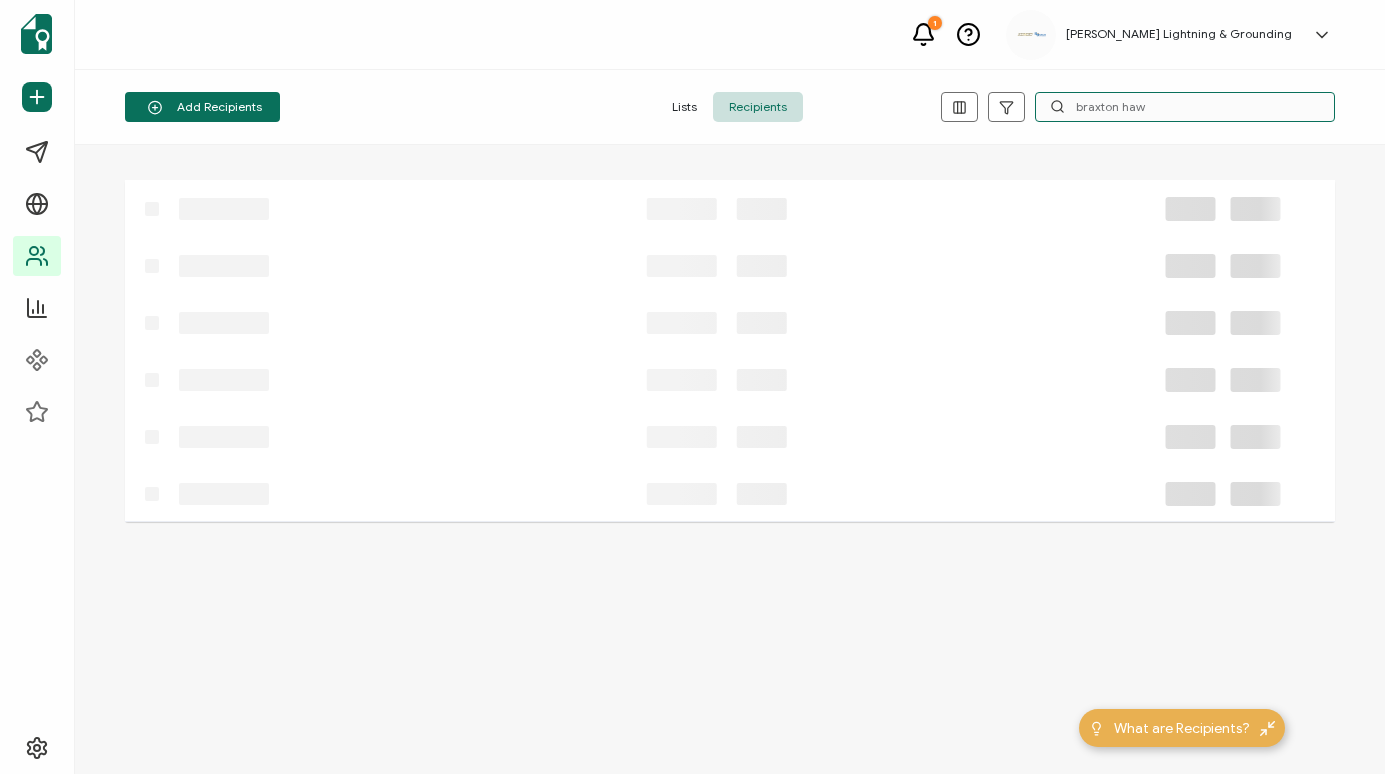 click on "braxton haw" at bounding box center (1185, 107) 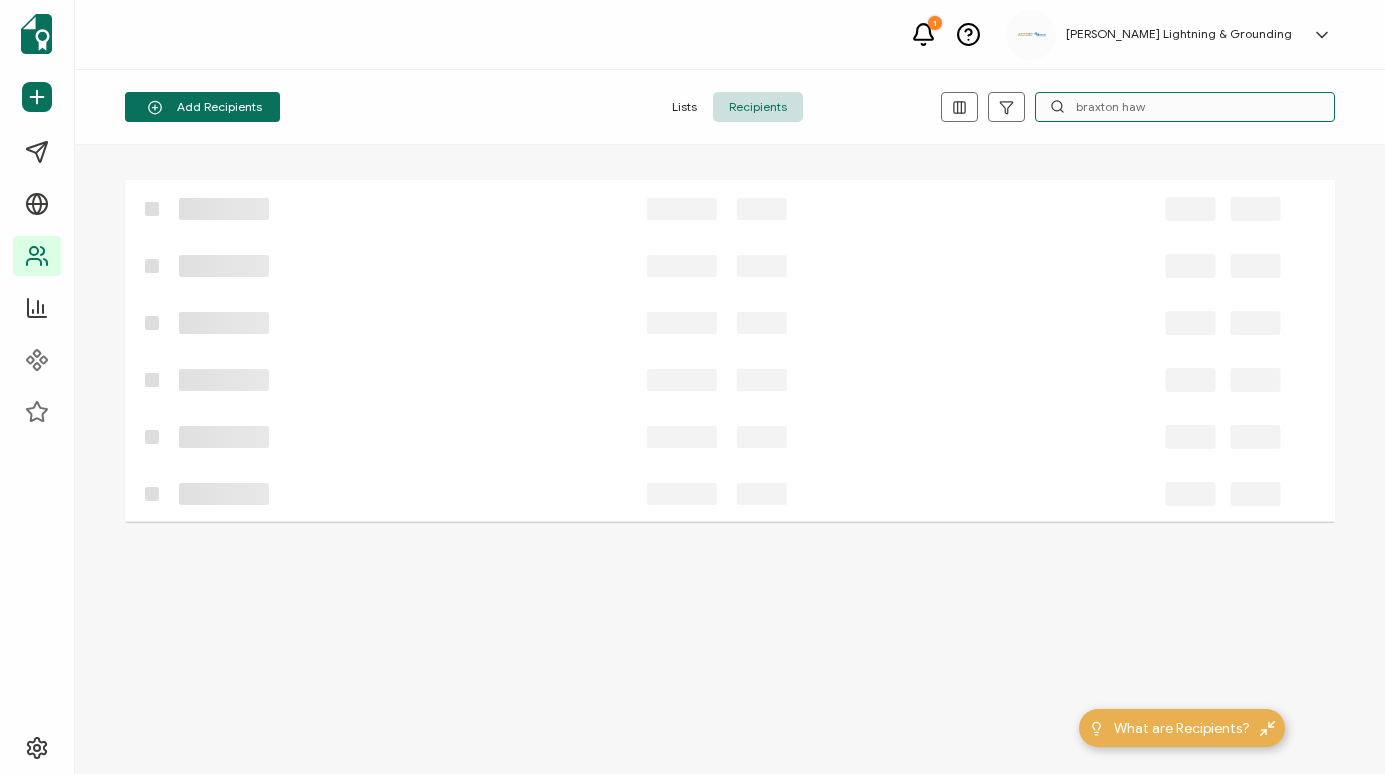 type on "braxton haw" 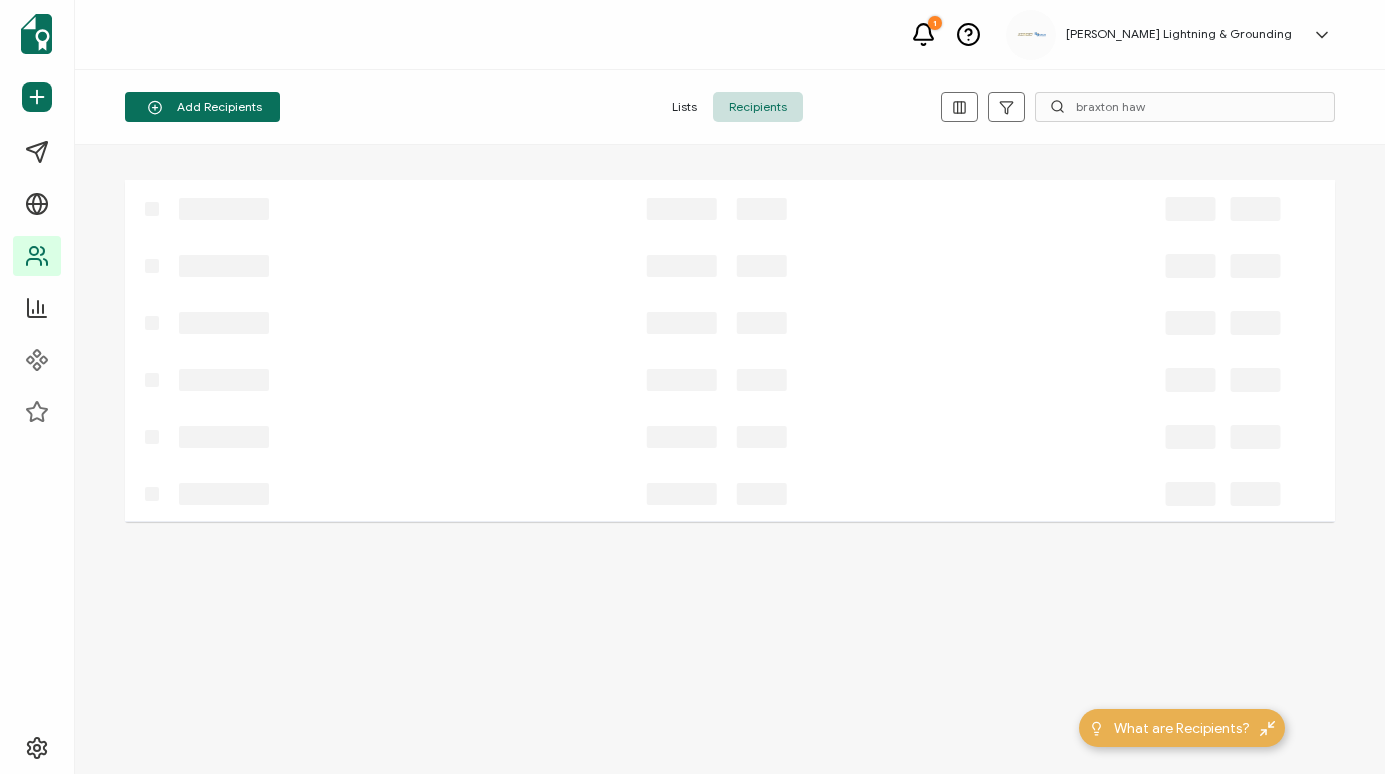 click on "Lists" at bounding box center [684, 107] 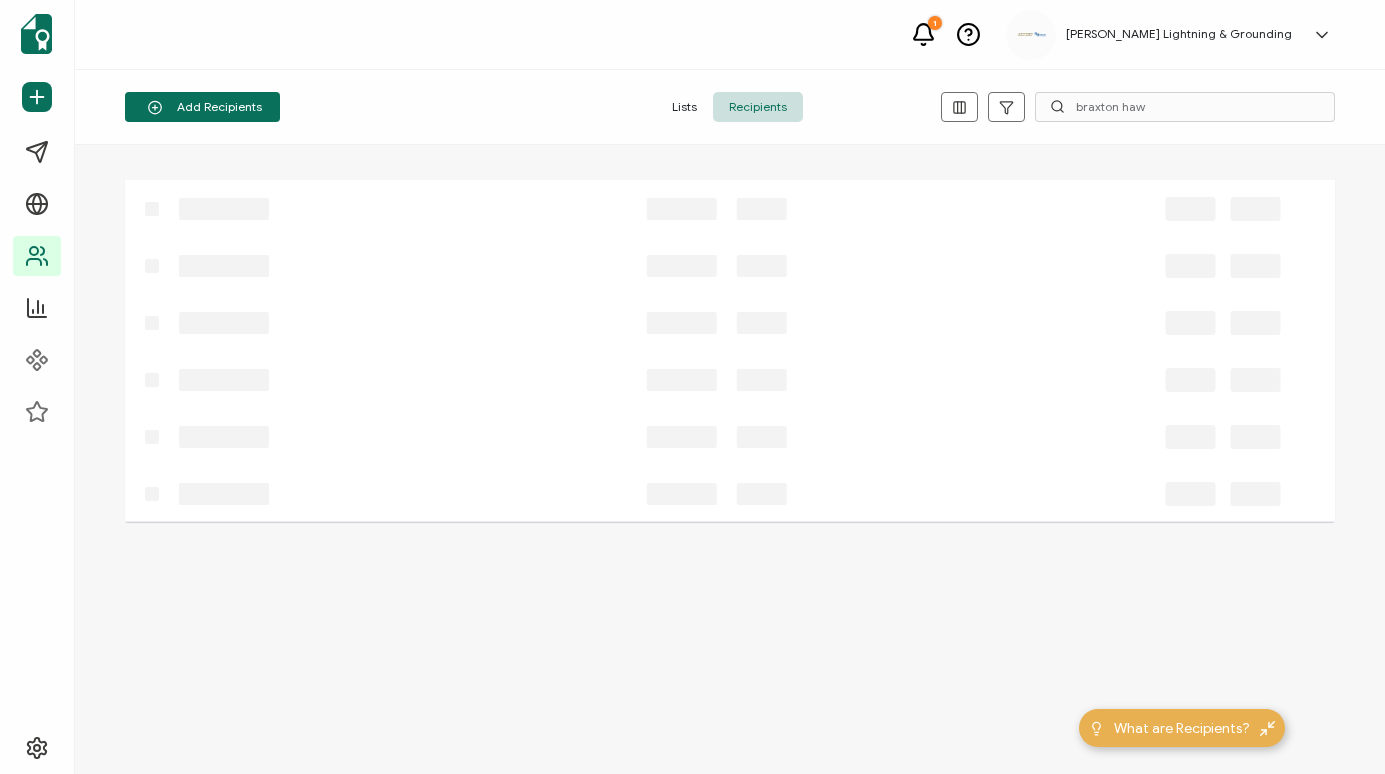 type 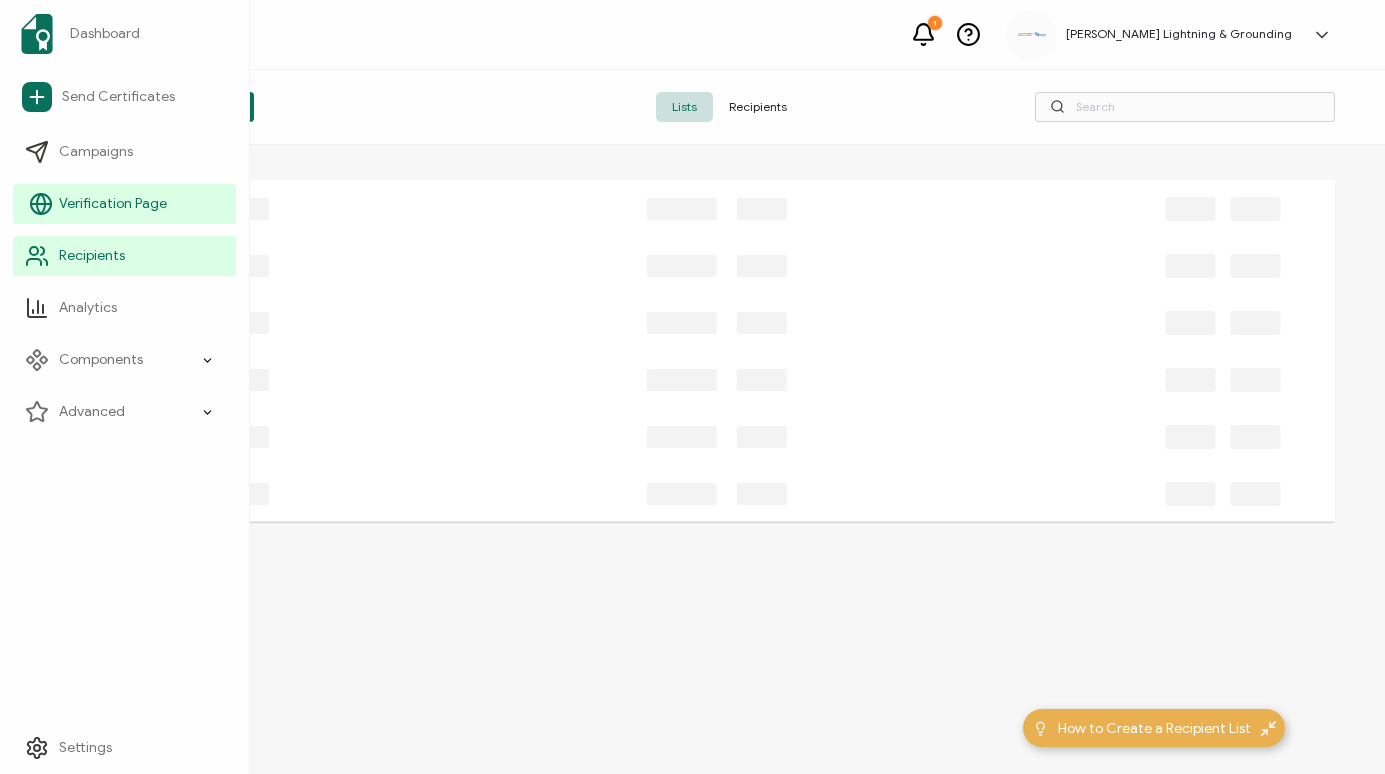 click 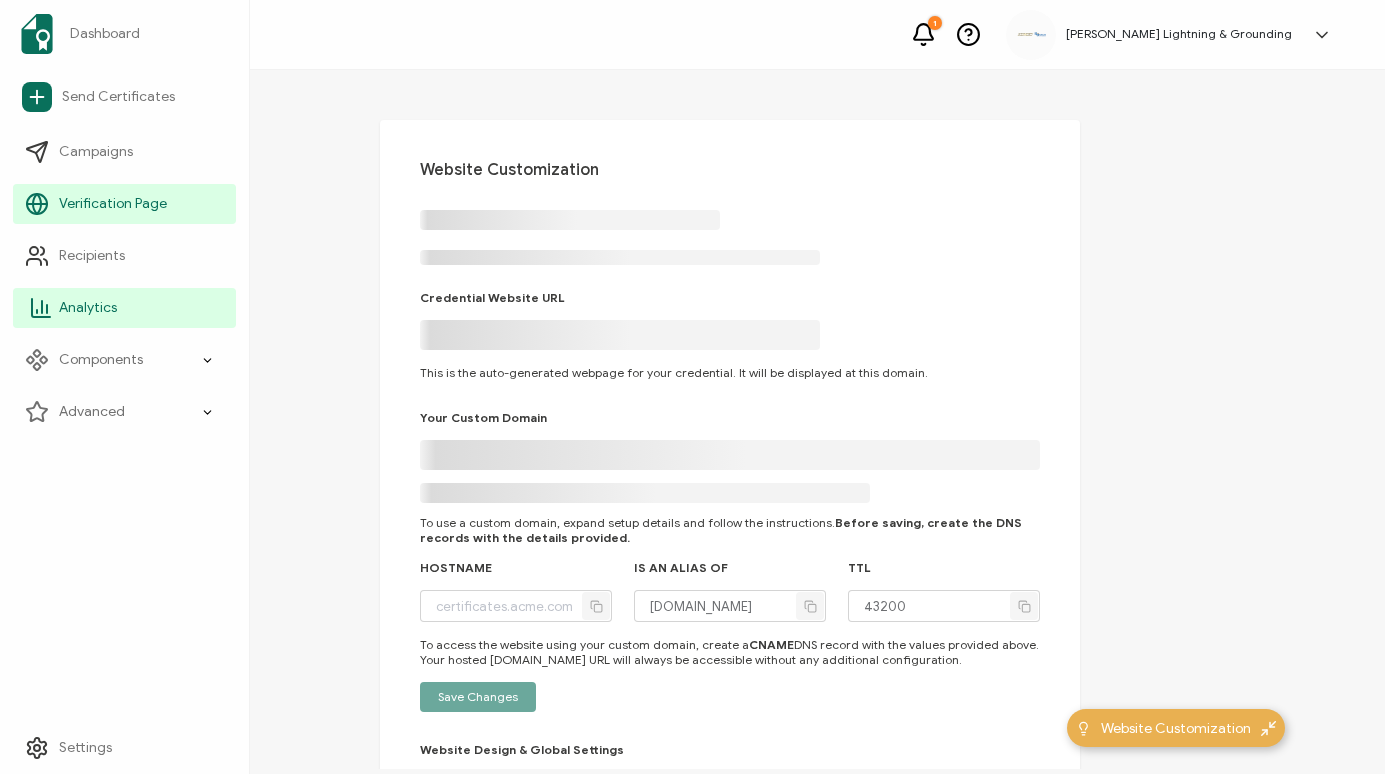 click 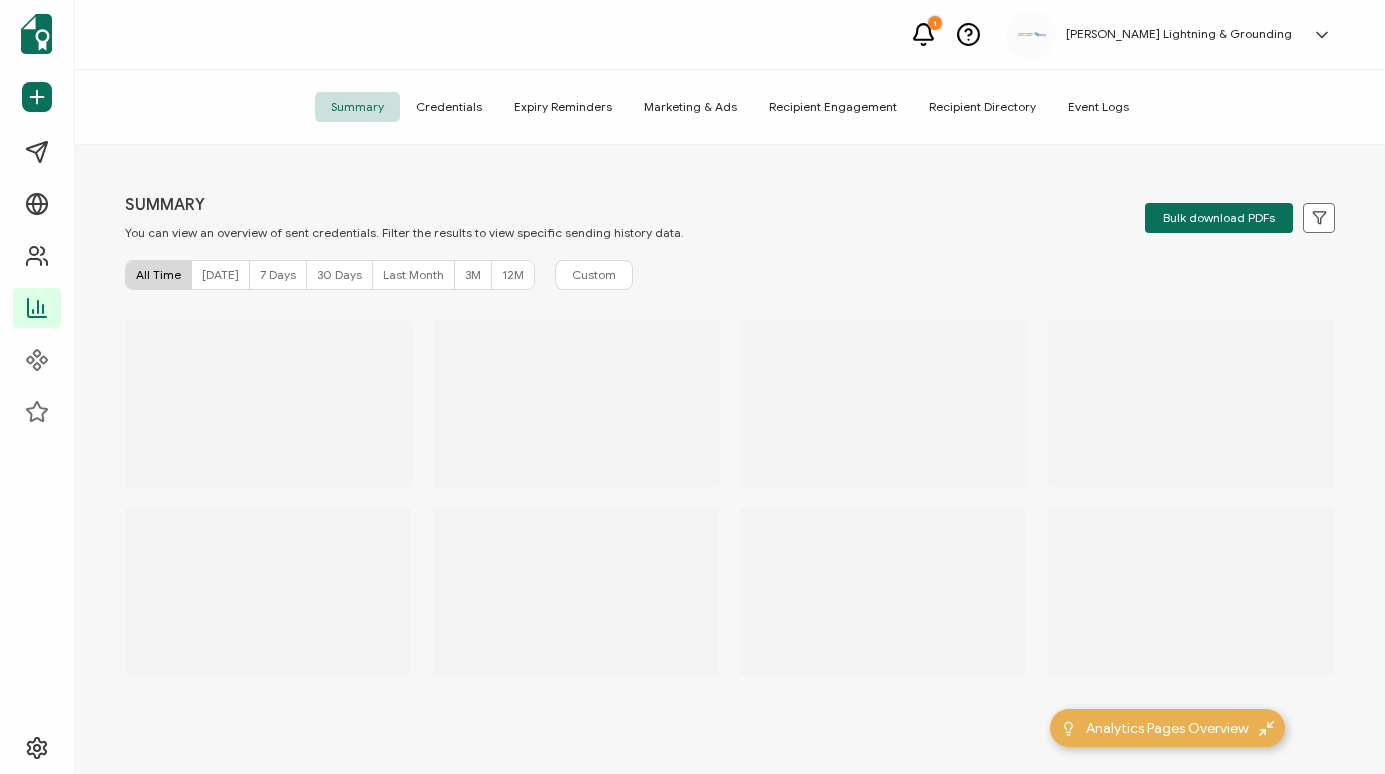 click on "SUMMARY   You can view an overview of sent credentials. Filter the results to view specific sending history data.   Bulk download PDFs
All Time [DATE] 7 Days 30 Days Last Month 3M 12M   Custom" at bounding box center [730, 462] 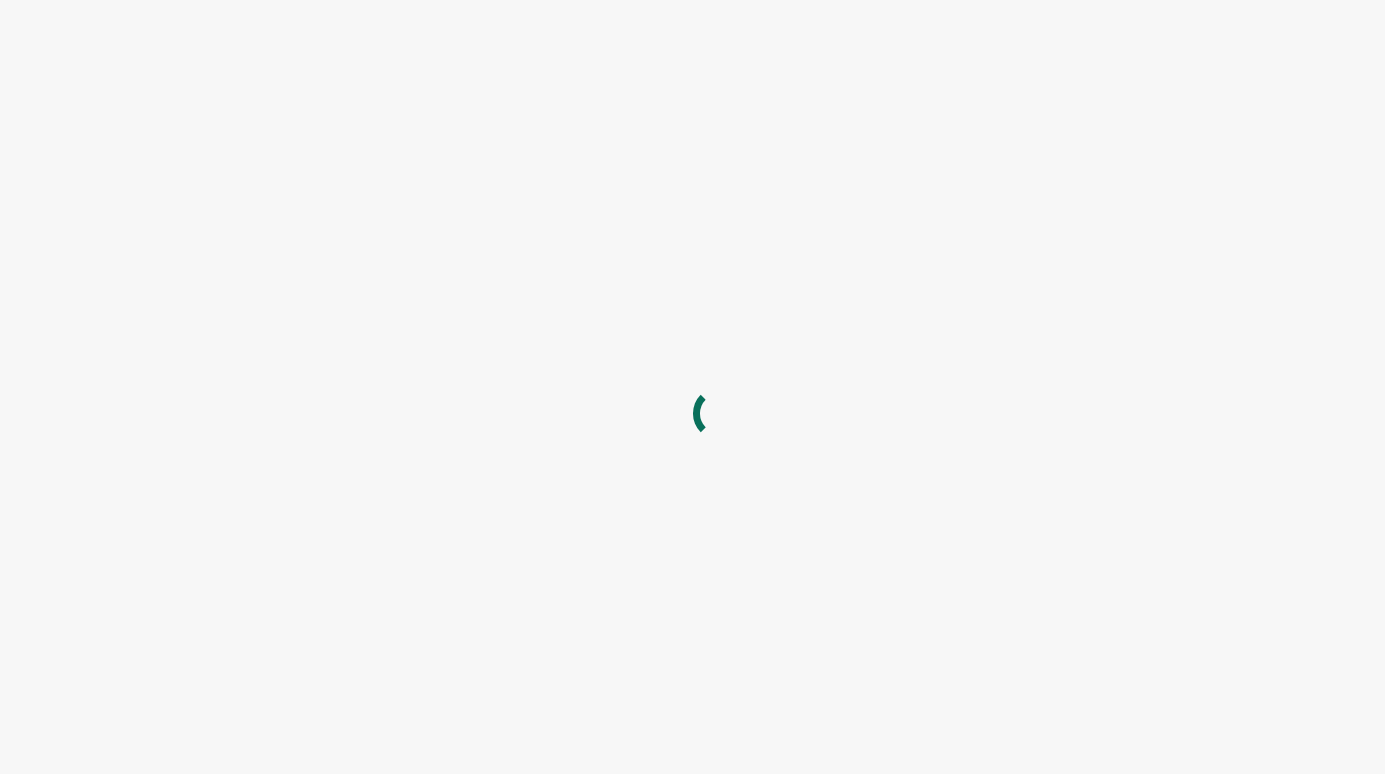 scroll, scrollTop: 0, scrollLeft: 0, axis: both 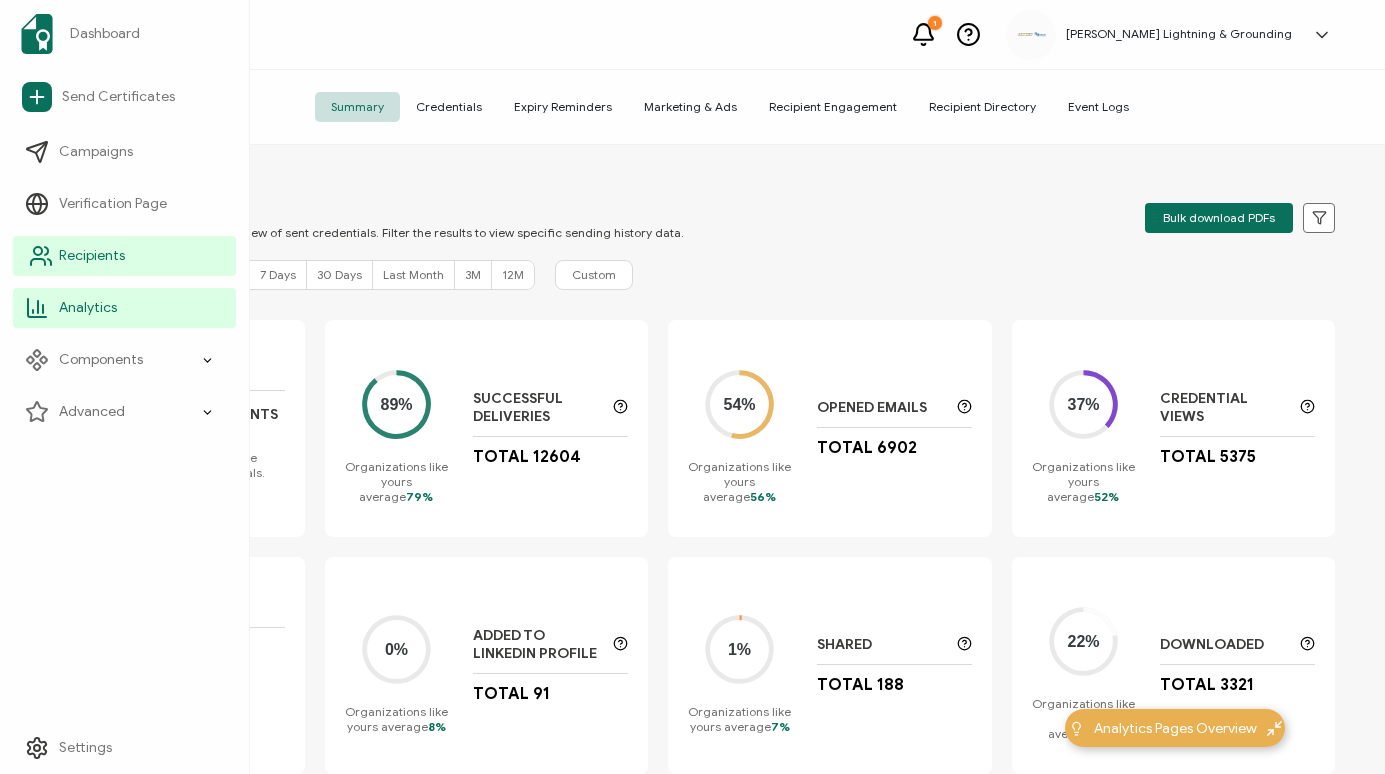 click 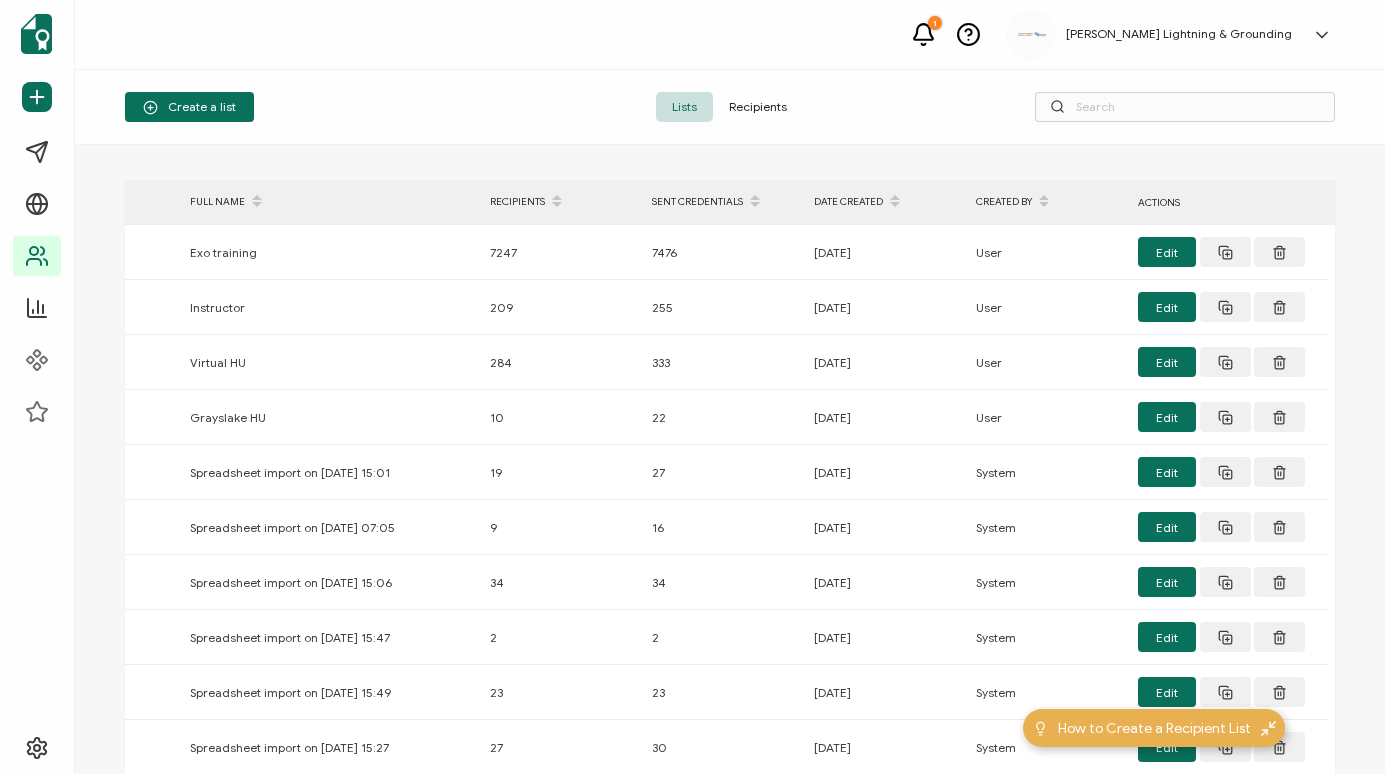 click on "Recipients" at bounding box center (758, 107) 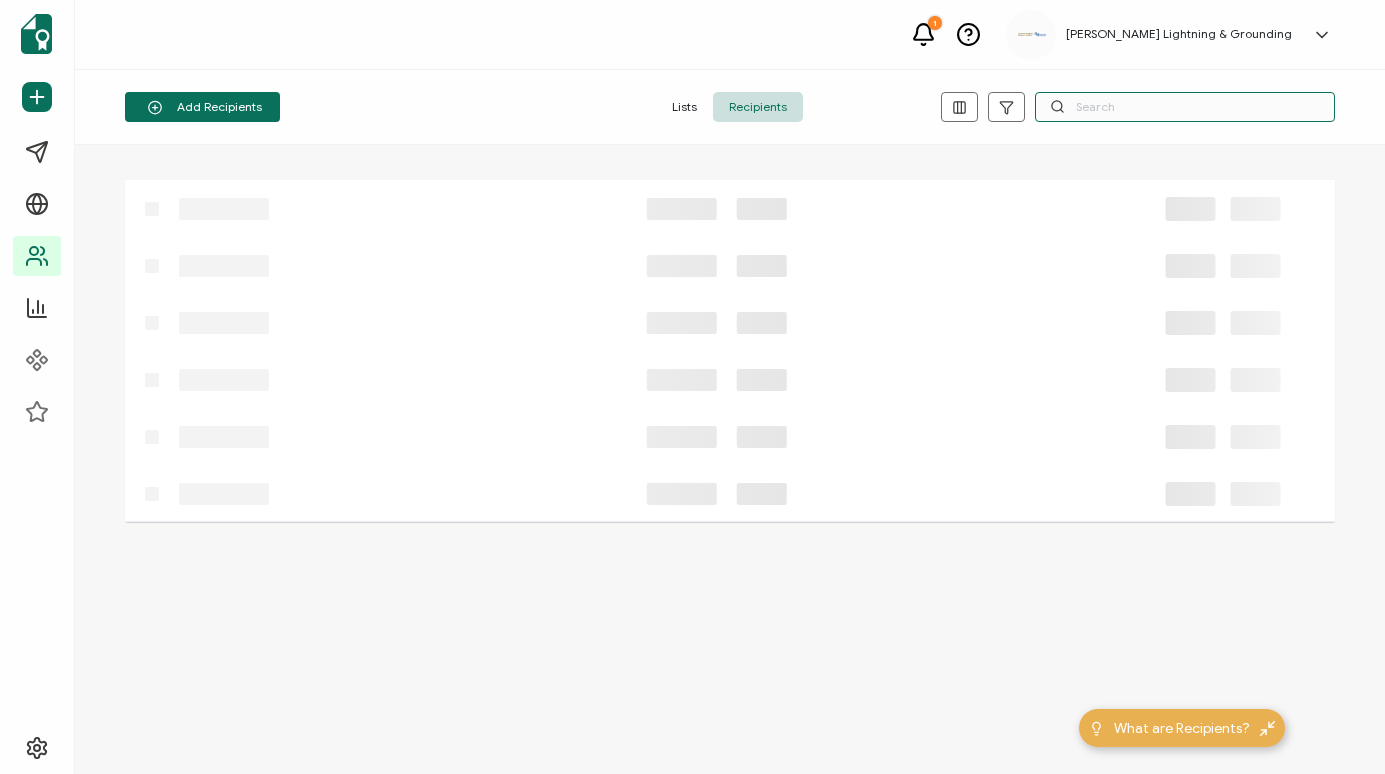 click at bounding box center (1185, 107) 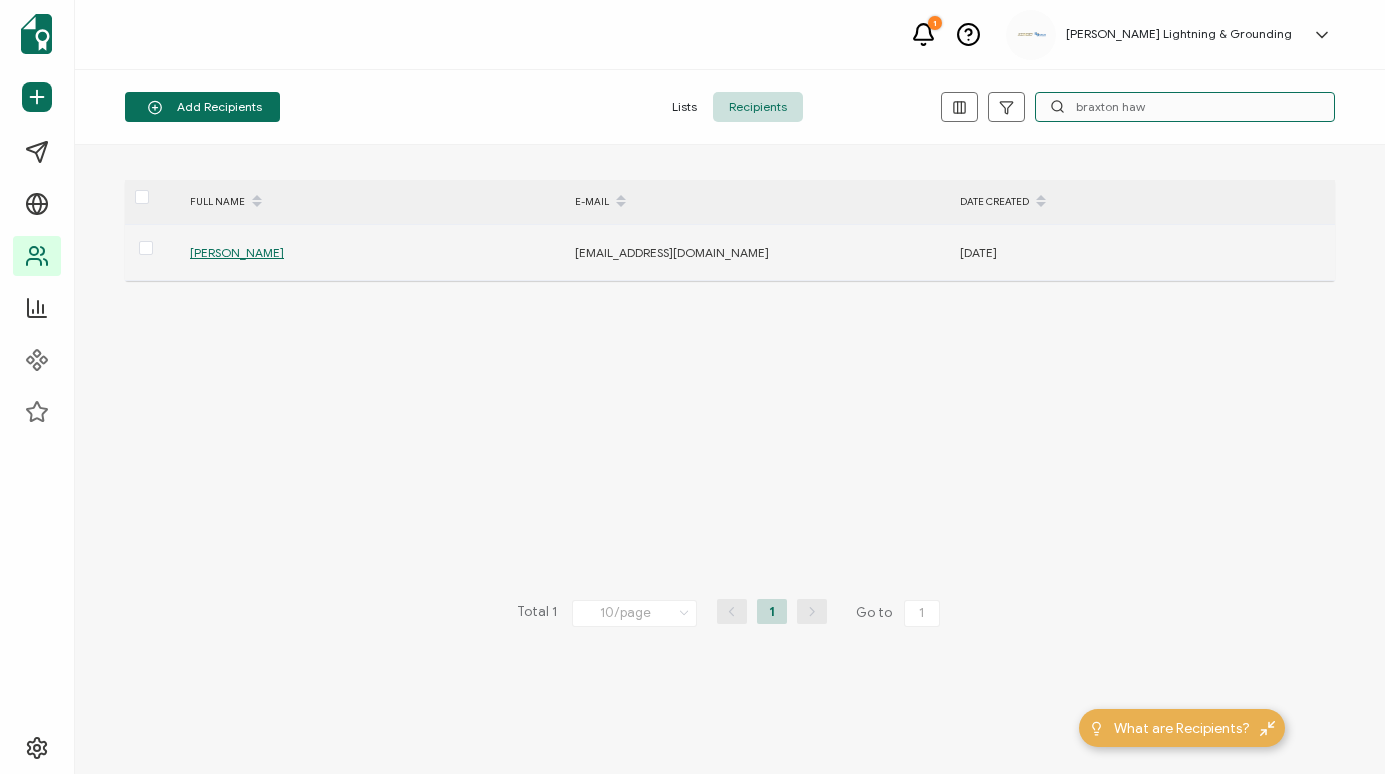 type on "braxton haw" 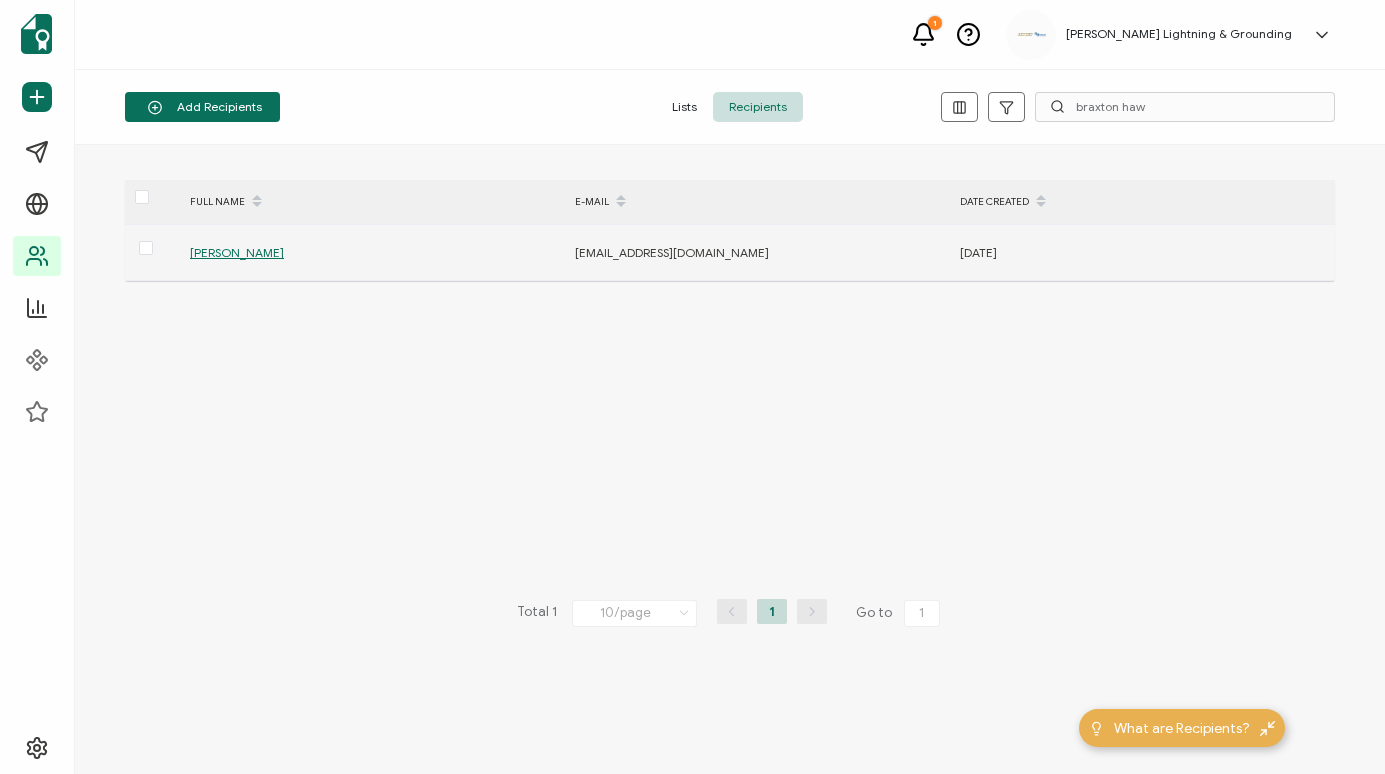 click on "[PERSON_NAME]" at bounding box center (237, 252) 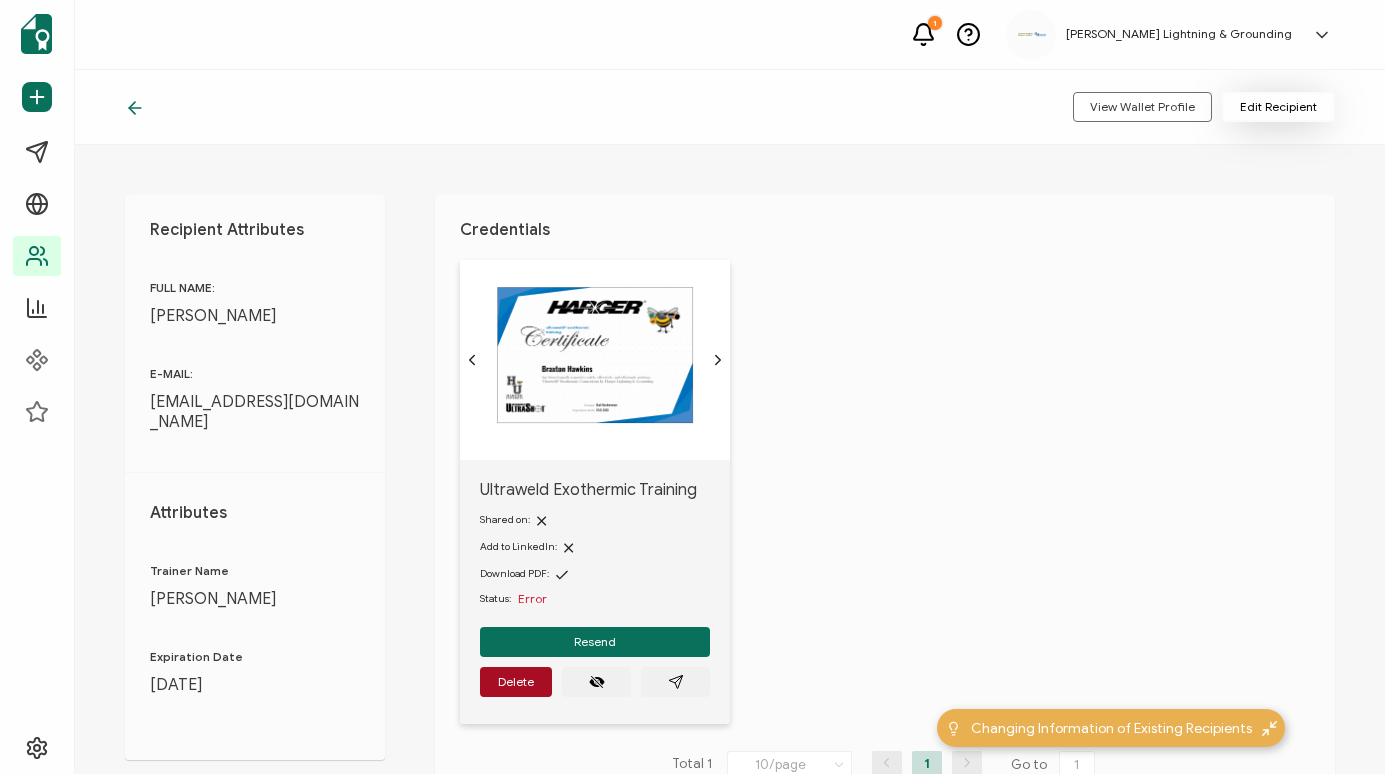 click on "Edit Recipient" at bounding box center [1278, 107] 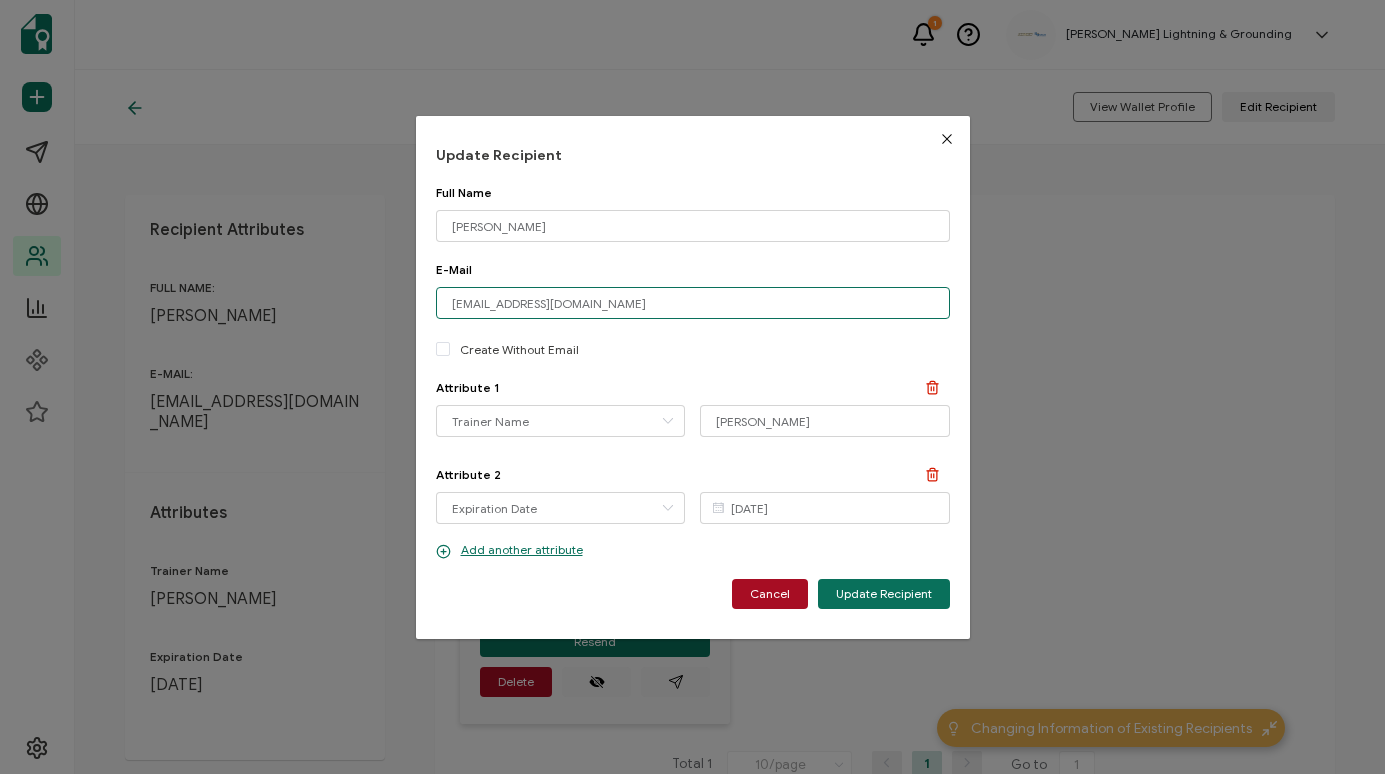 click on "[EMAIL_ADDRESS][DOMAIN_NAME]" at bounding box center (693, 303) 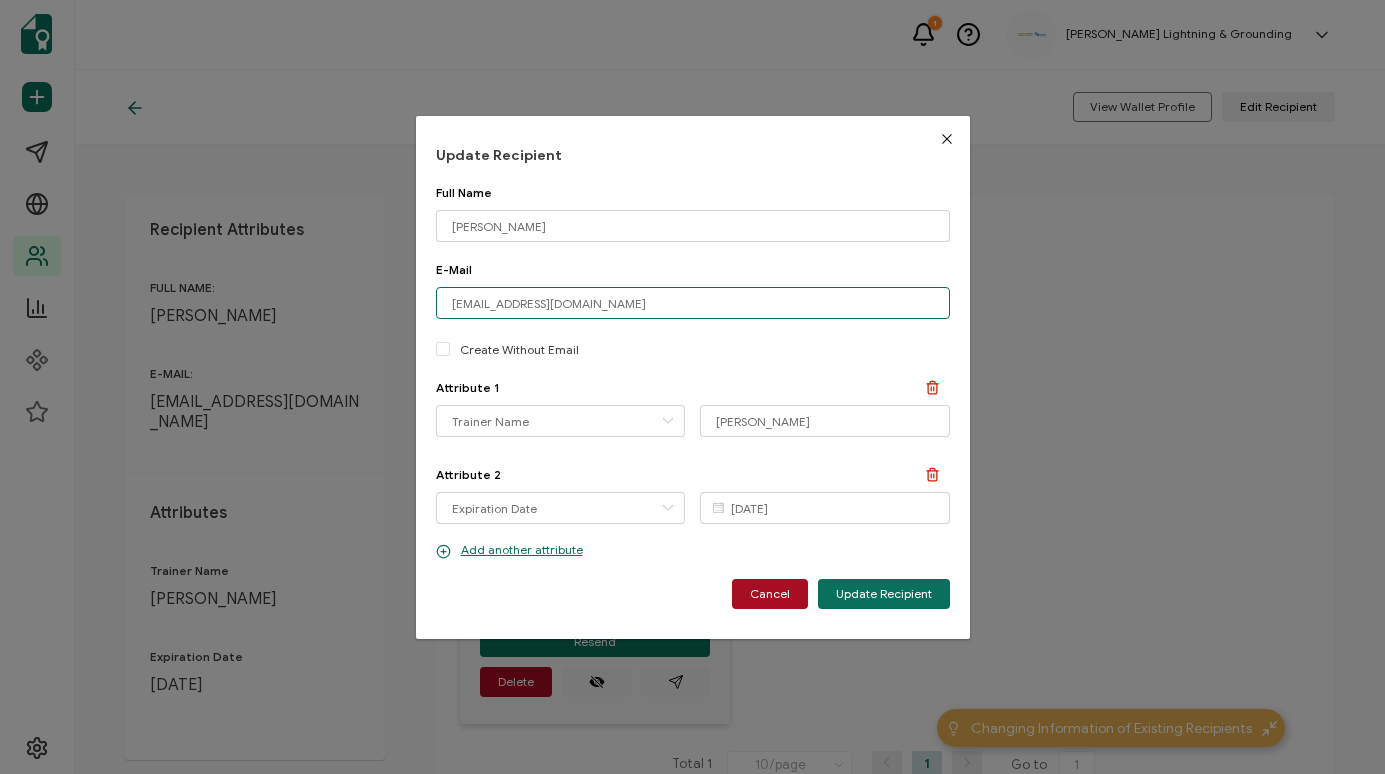 type on "bhawkins@navcon.net" 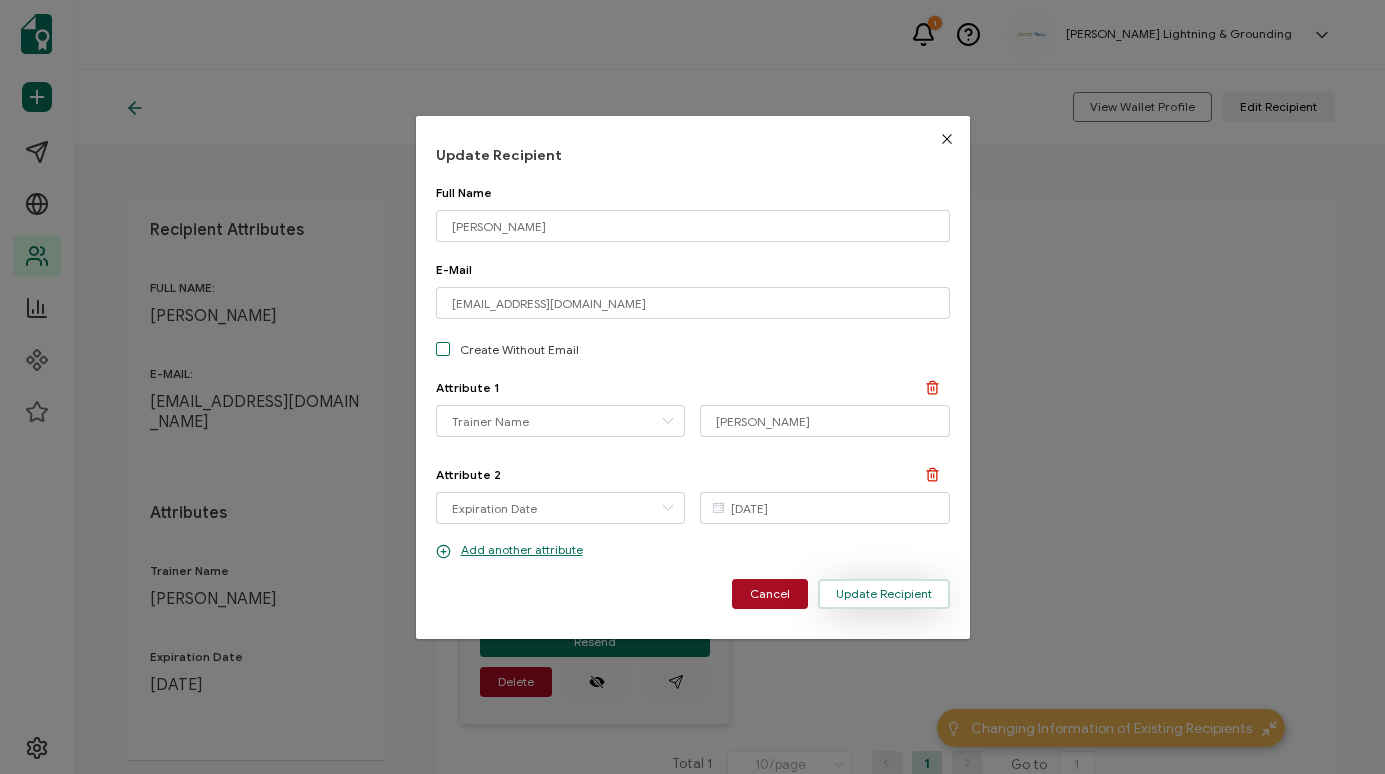 click on "Update Recipient" at bounding box center (884, 594) 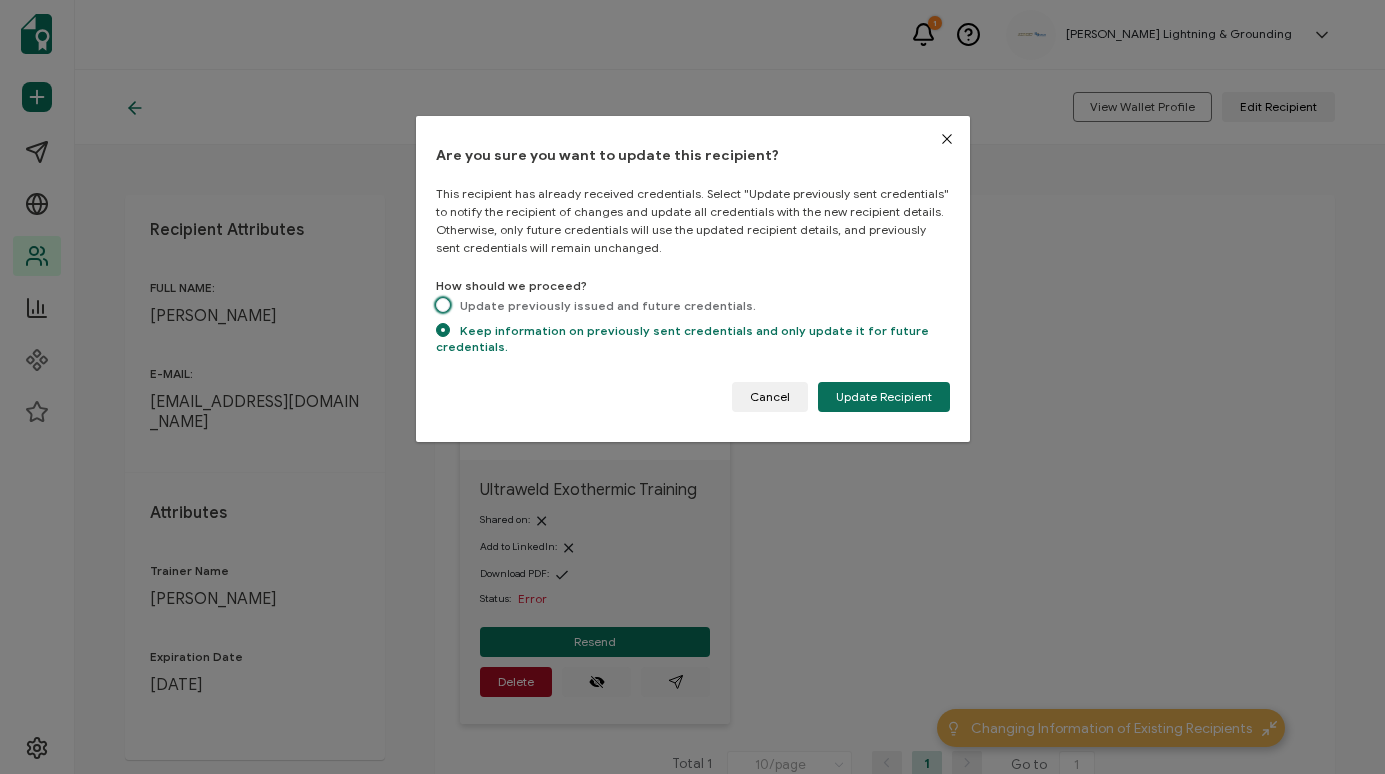 click on "Update previously issued and future credentials." at bounding box center (603, 305) 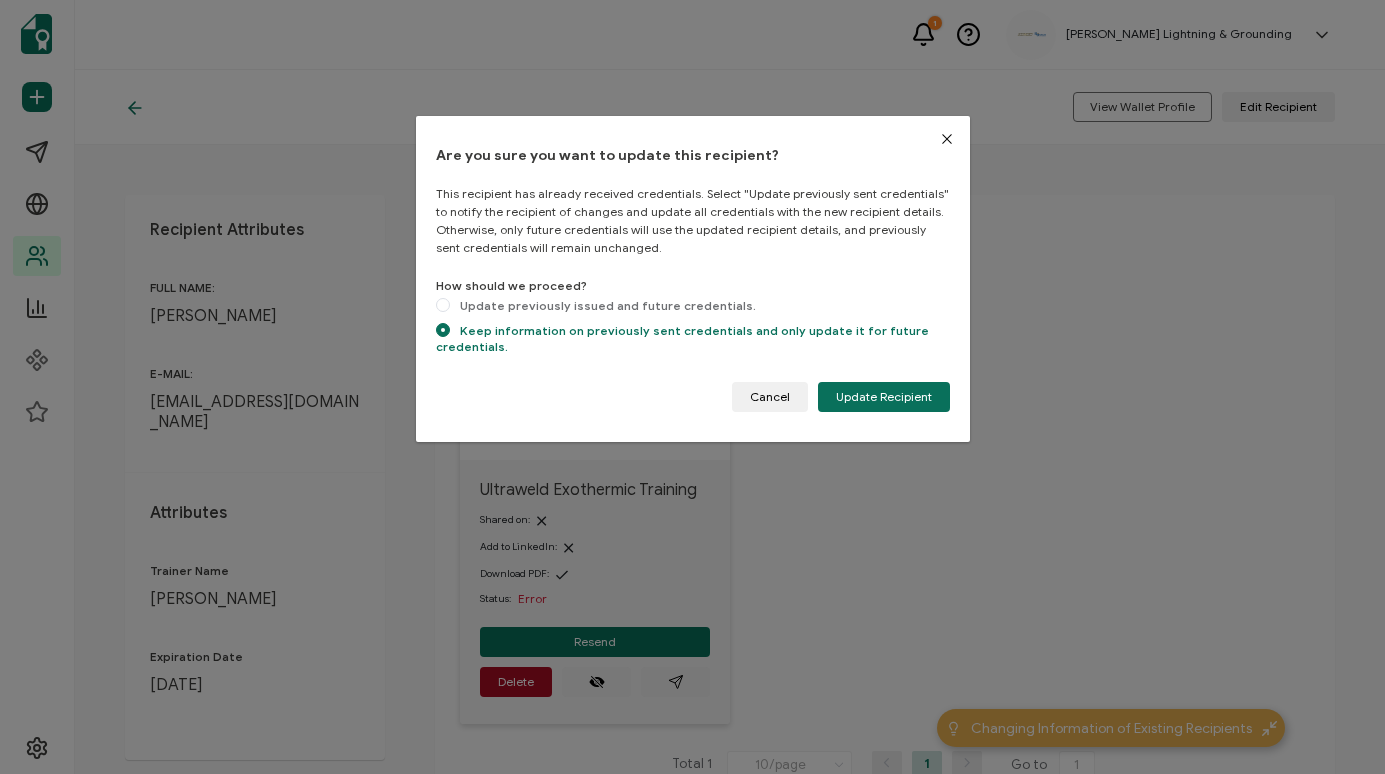 click on "Update previously issued and future credentials." at bounding box center [443, 306] 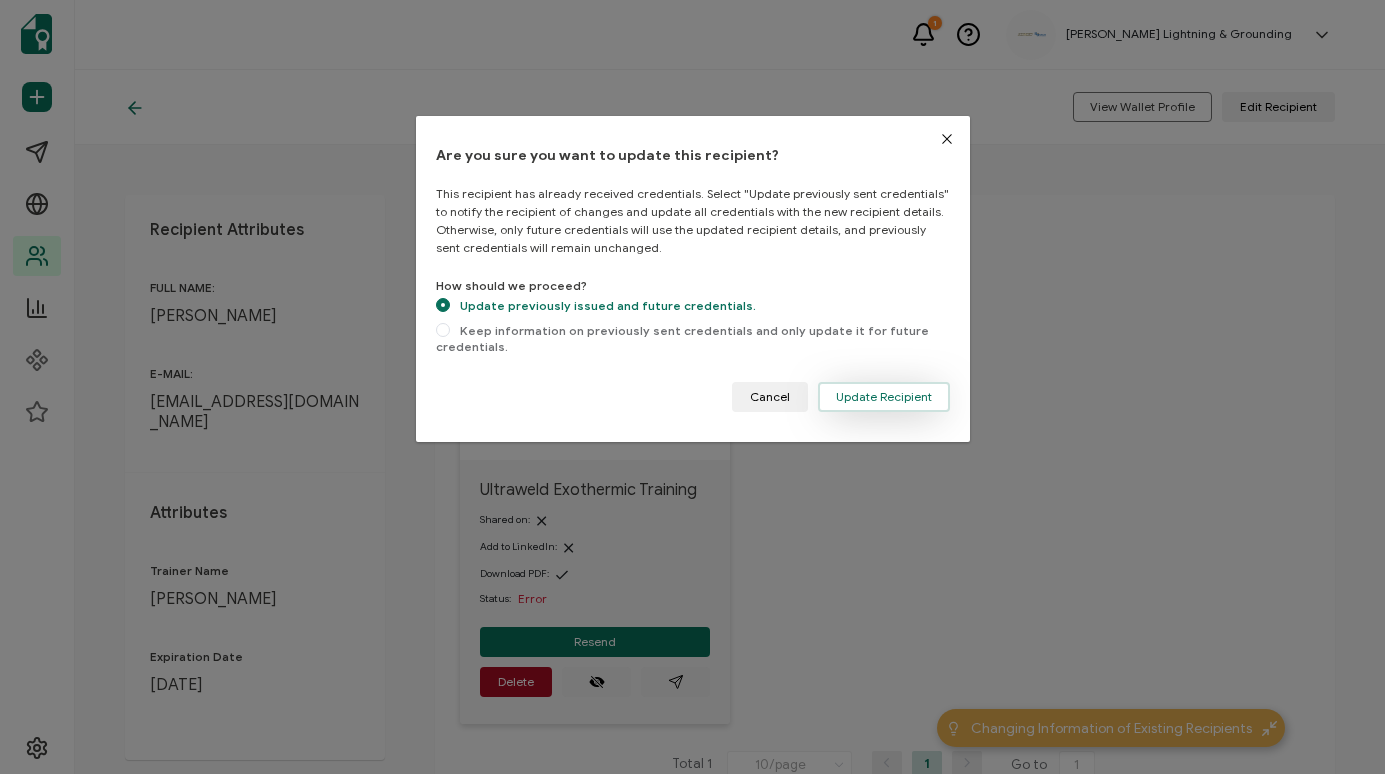 click on "Update Recipient" at bounding box center [884, 397] 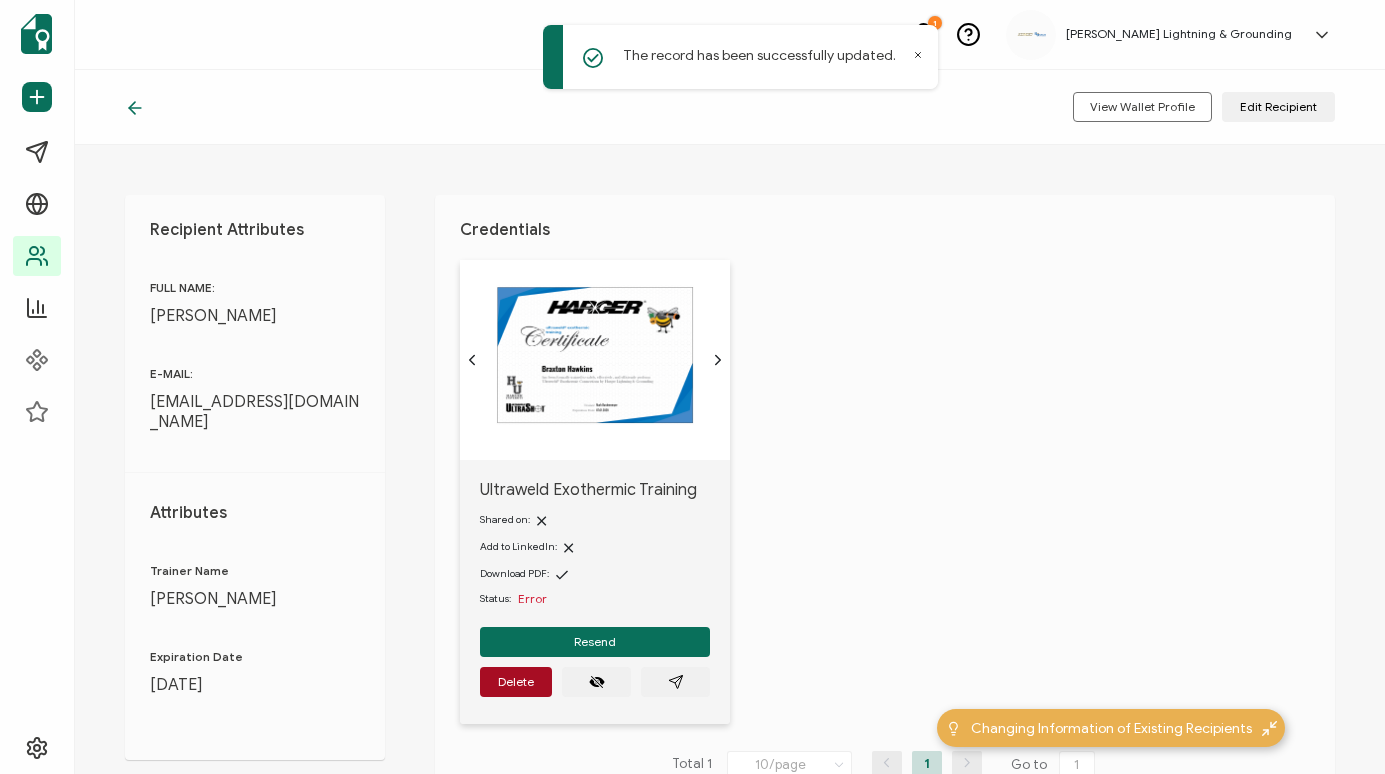 click on "Resend" at bounding box center [595, 642] 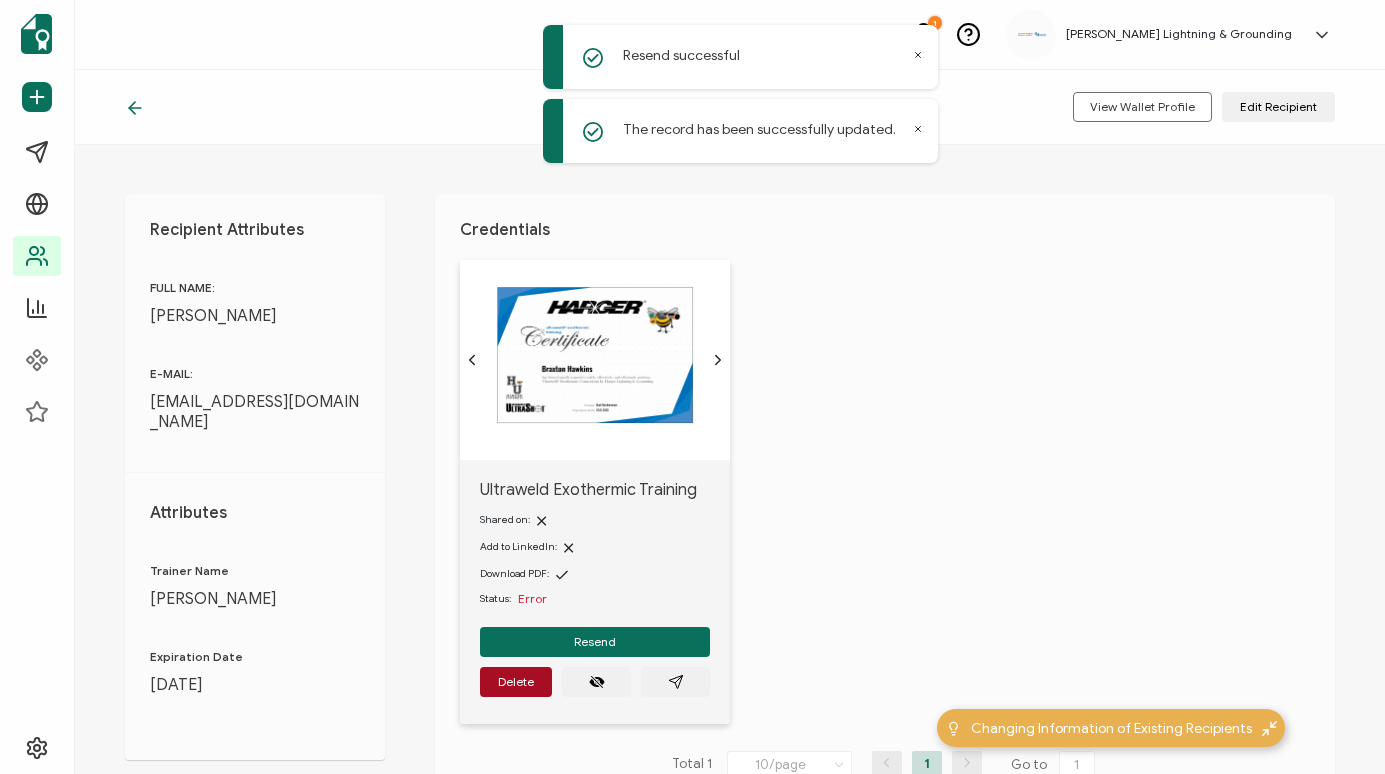 click on "Ultraweld Exothermic Training     Shared on:                 Add to LinkedIn:       Download PDF:       Status:   Error
Resend
Delete" at bounding box center (897, 504) 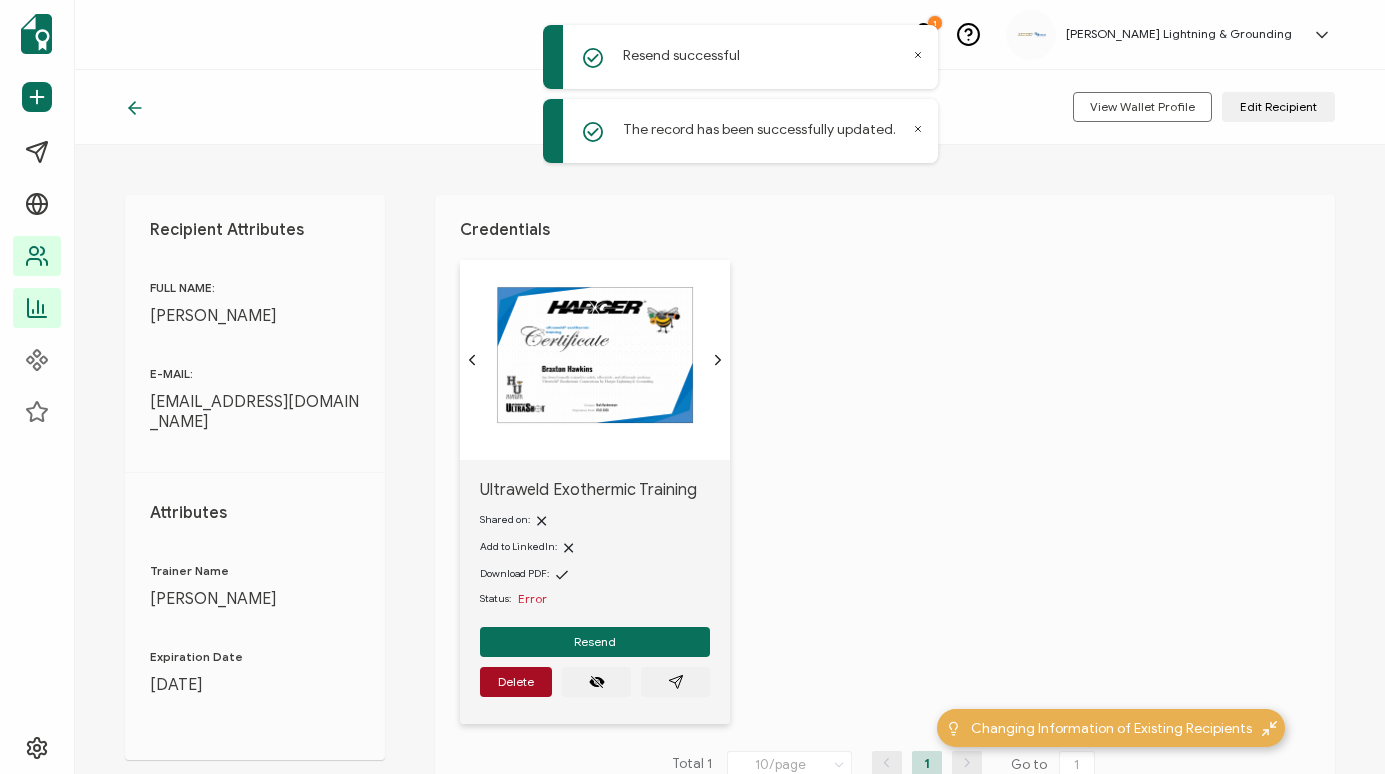 drag, startPoint x: 55, startPoint y: 294, endPoint x: 885, endPoint y: 134, distance: 845.281 